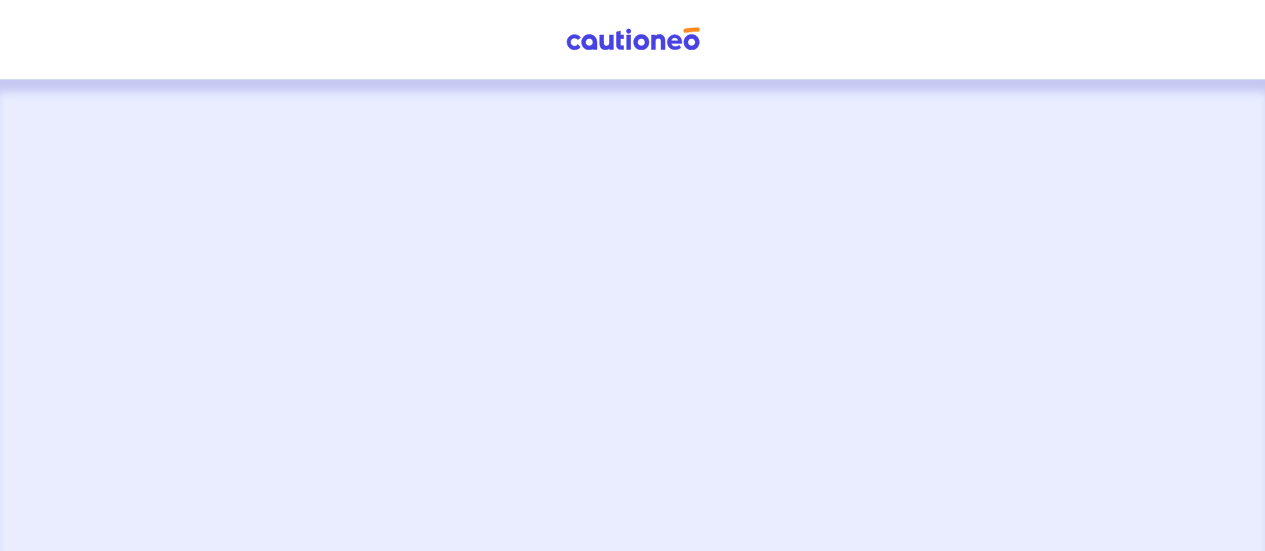 scroll, scrollTop: 0, scrollLeft: 0, axis: both 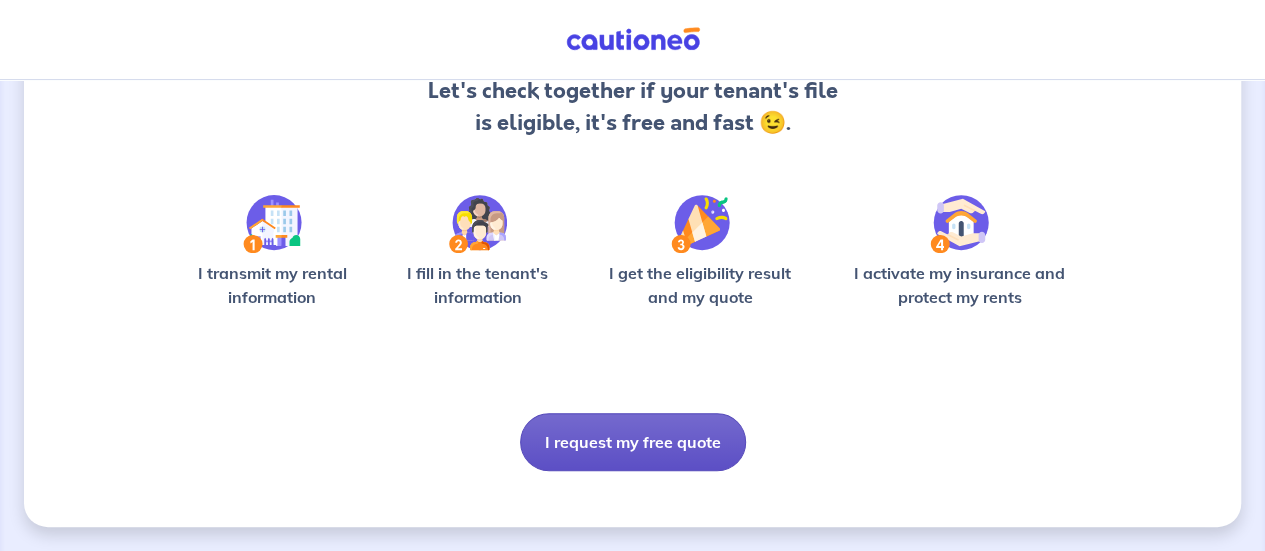 click on "Je demande mon devis gratuit" at bounding box center [633, 442] 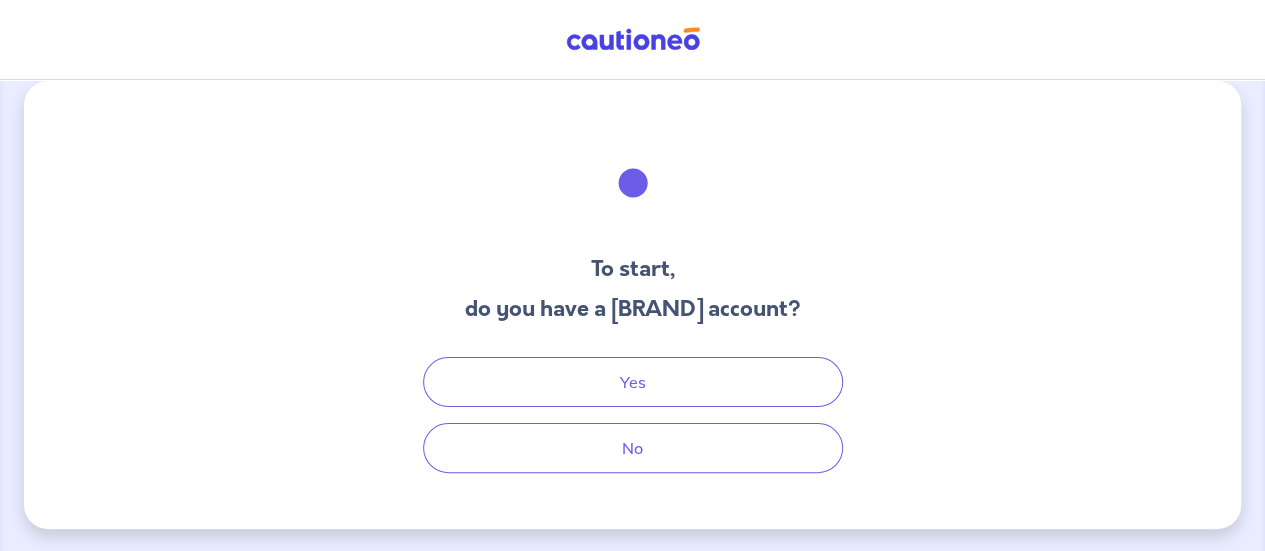scroll, scrollTop: 0, scrollLeft: 0, axis: both 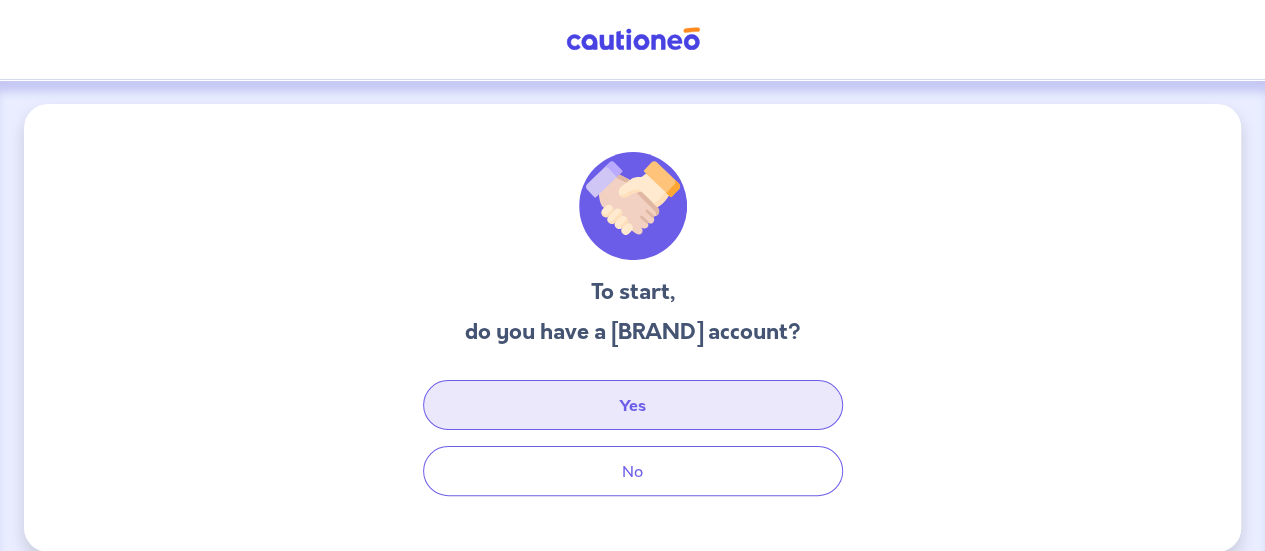 click on "Oui" at bounding box center [633, 405] 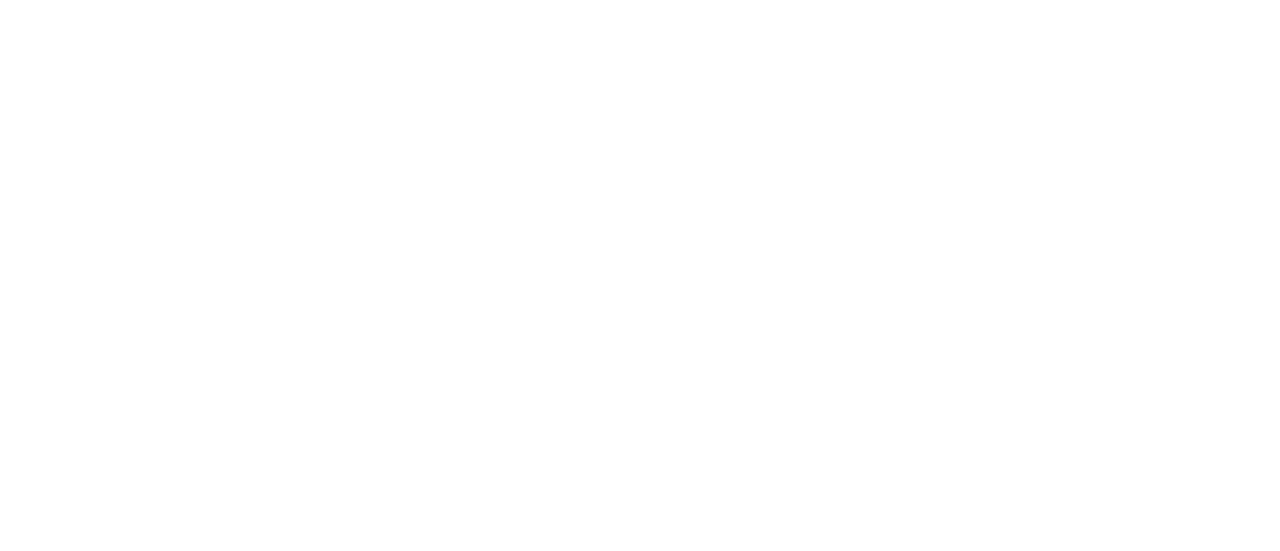scroll, scrollTop: 0, scrollLeft: 0, axis: both 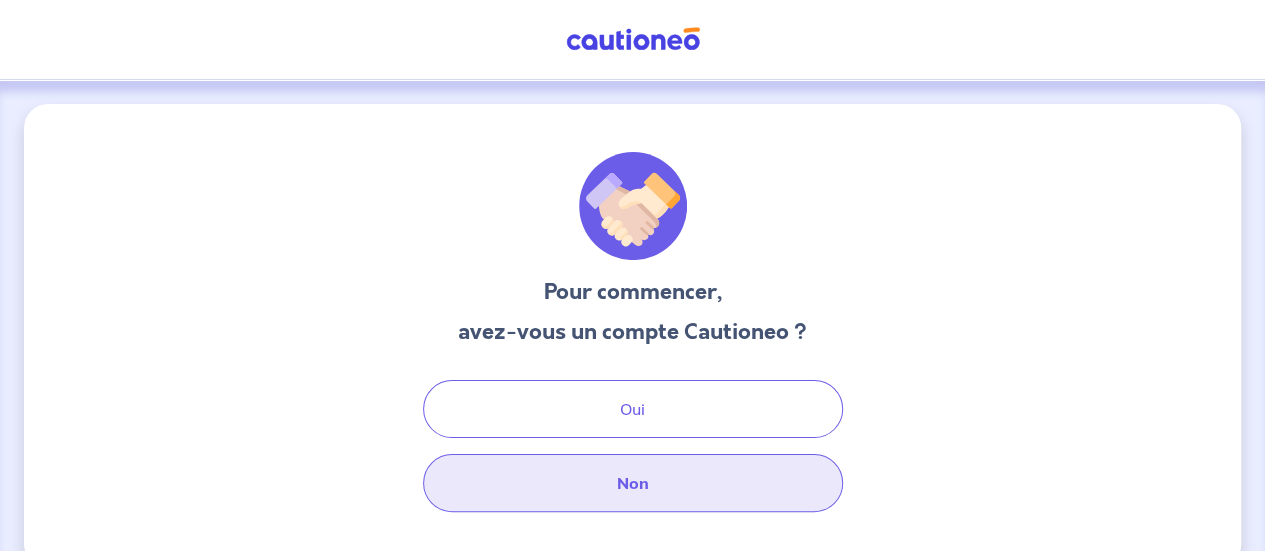 click on "Non" at bounding box center [633, 483] 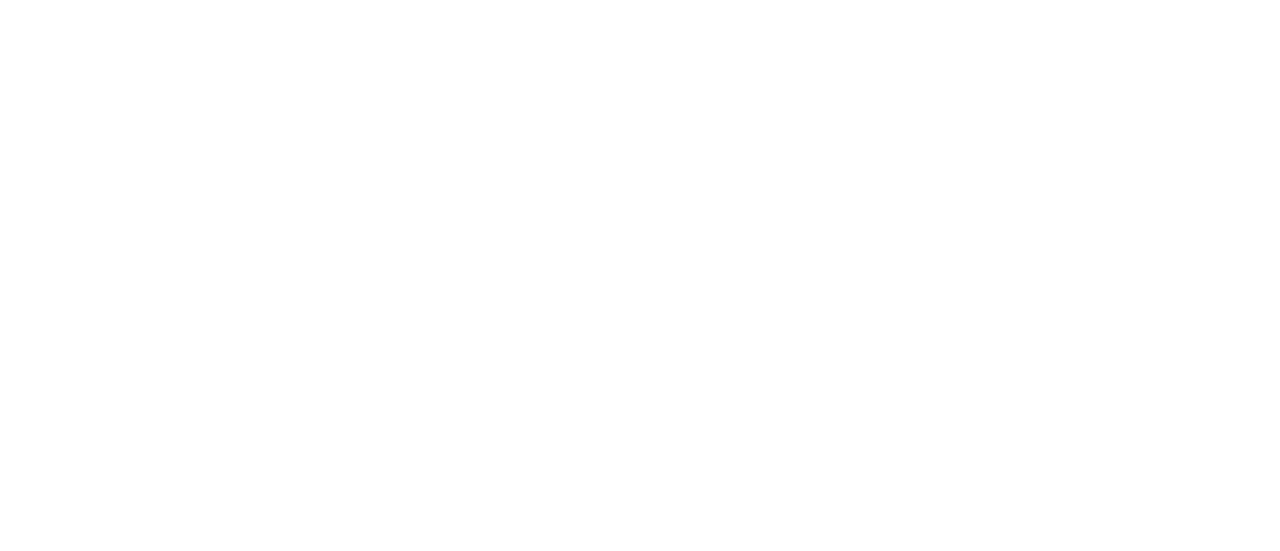 scroll, scrollTop: 0, scrollLeft: 0, axis: both 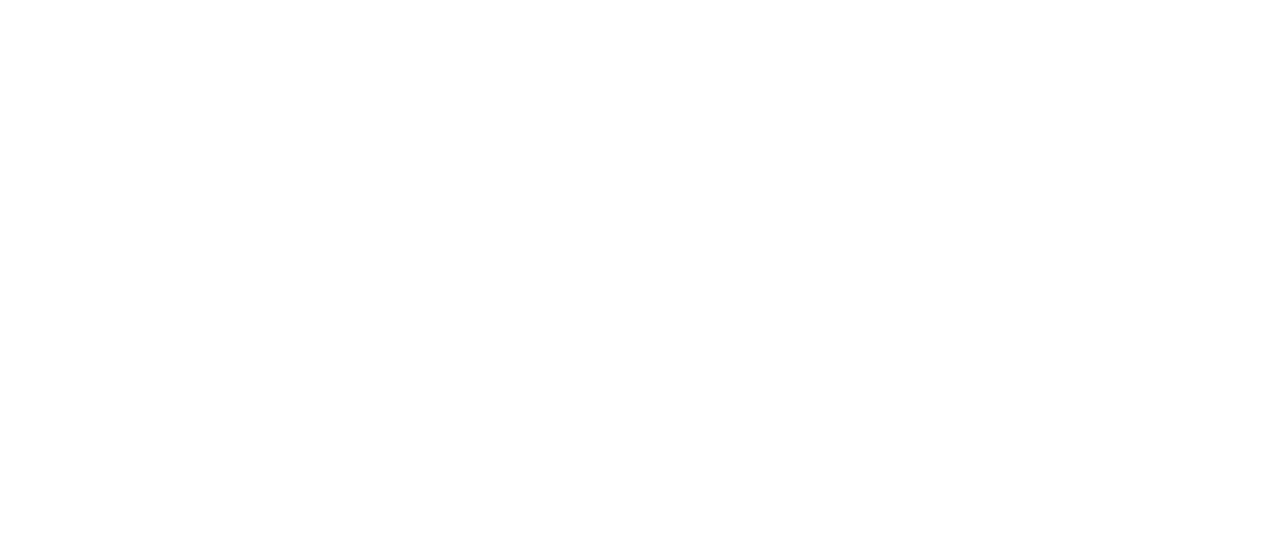 select on "[STATE]" 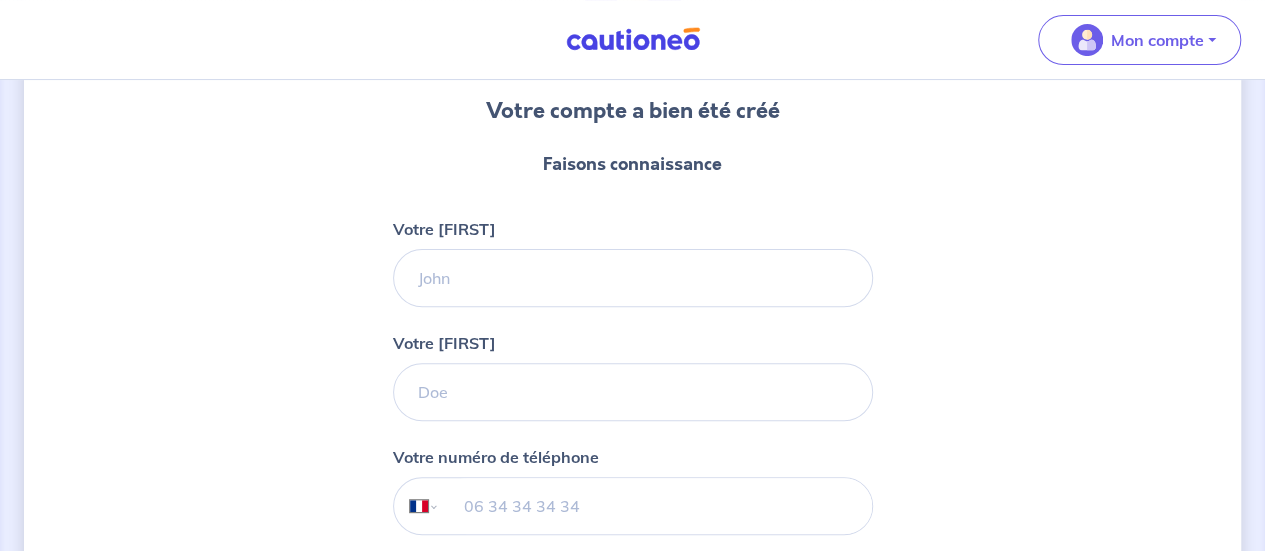 scroll, scrollTop: 200, scrollLeft: 0, axis: vertical 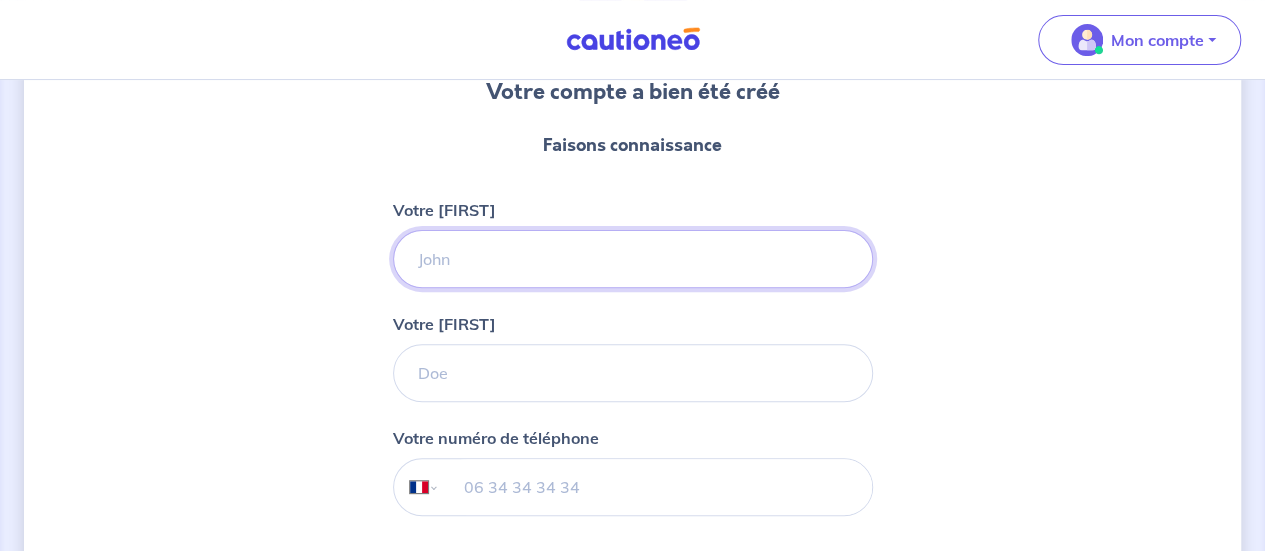 click on "Votre [FIRST]" at bounding box center (633, 259) 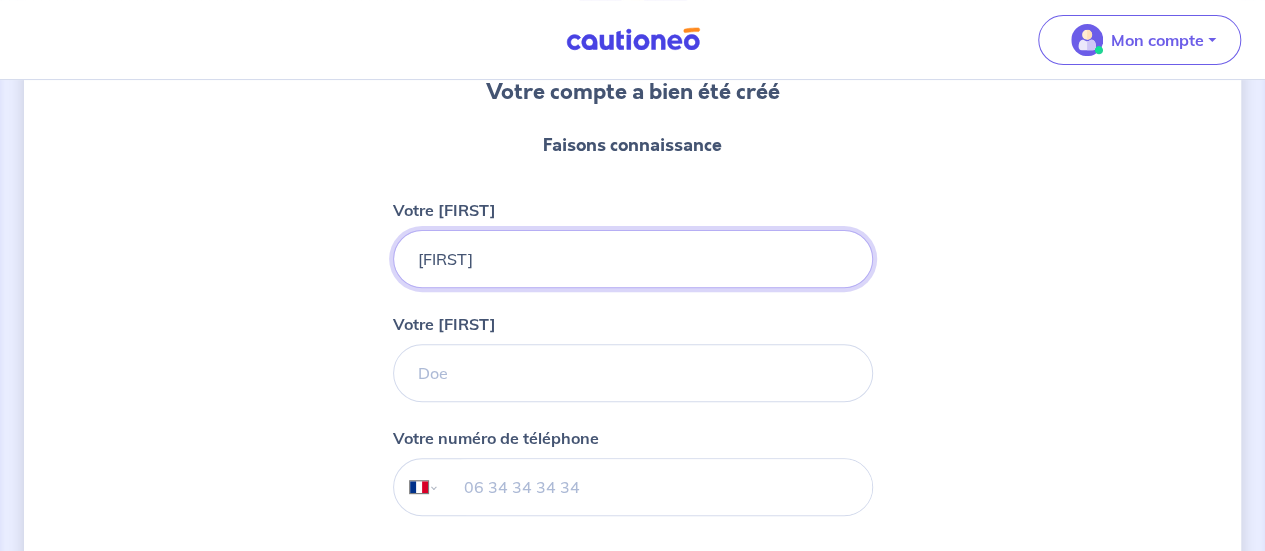 type on "[FIRST]" 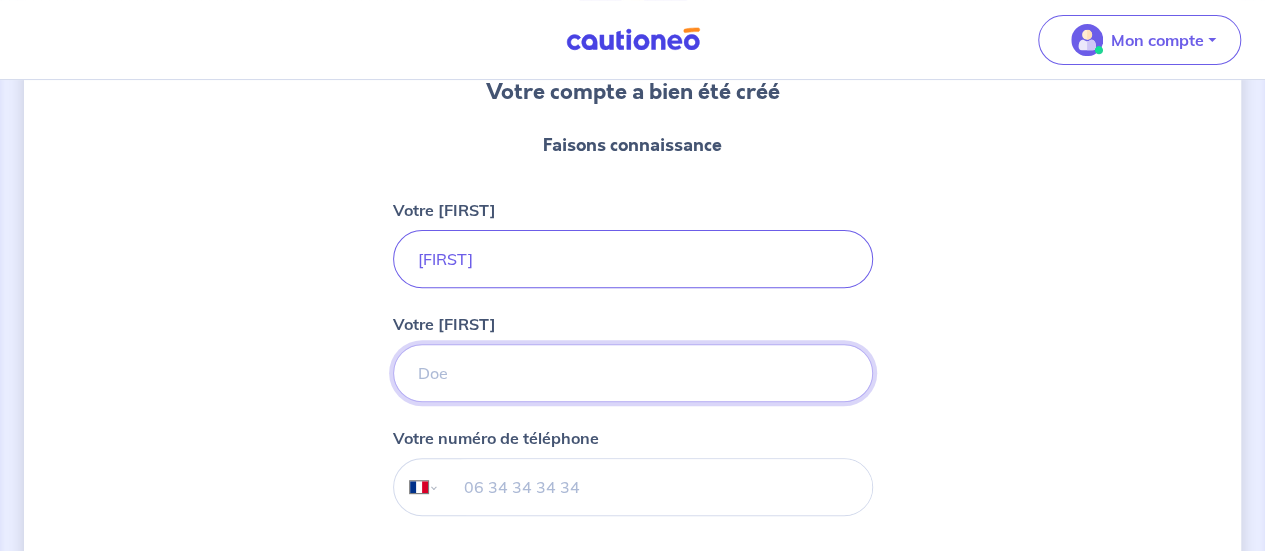 type on "Truc" 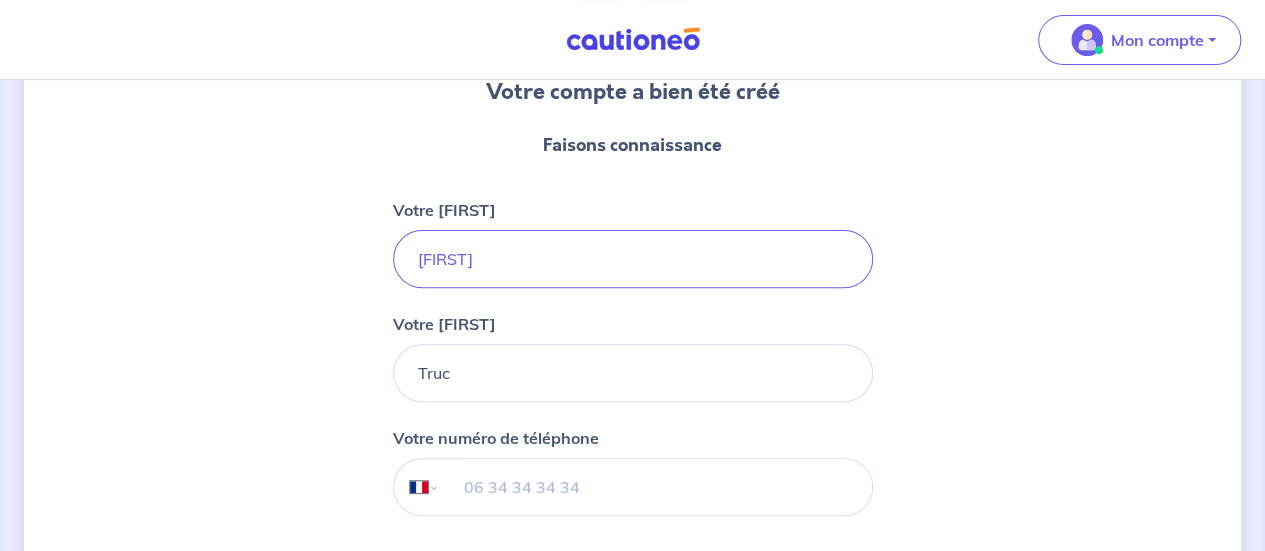 type on "[PHONE]" 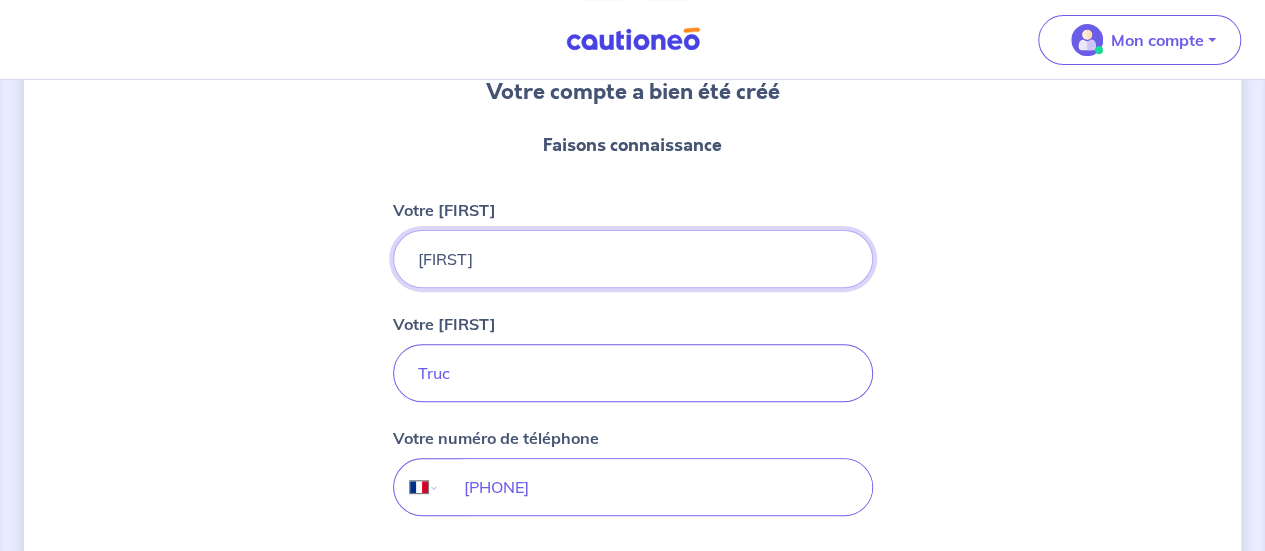 click on "[FIRST]" at bounding box center [633, 259] 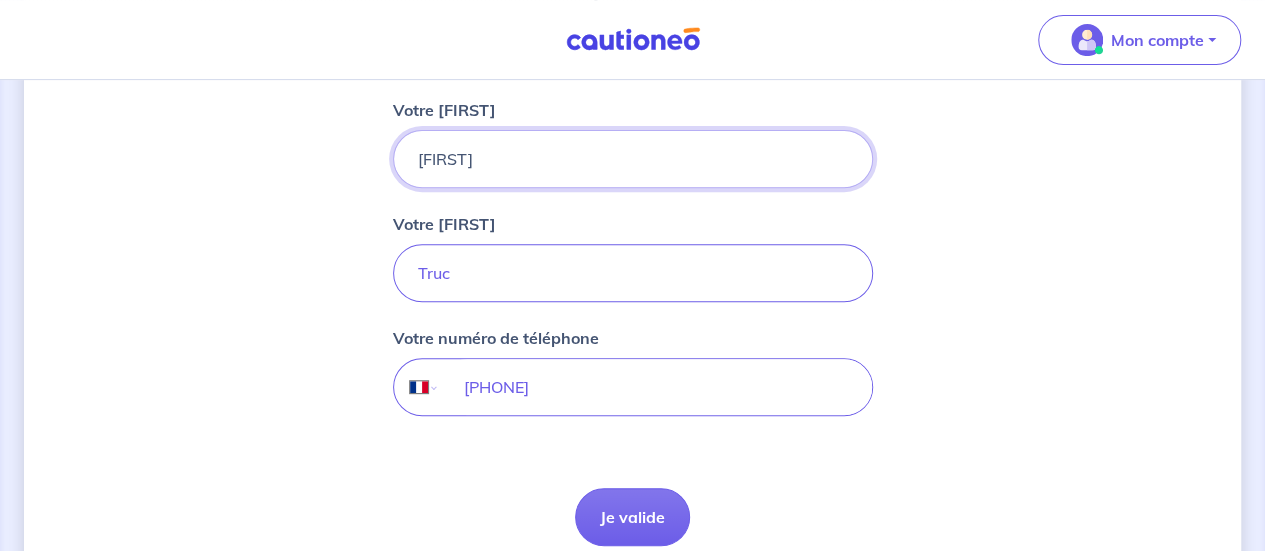scroll, scrollTop: 388, scrollLeft: 0, axis: vertical 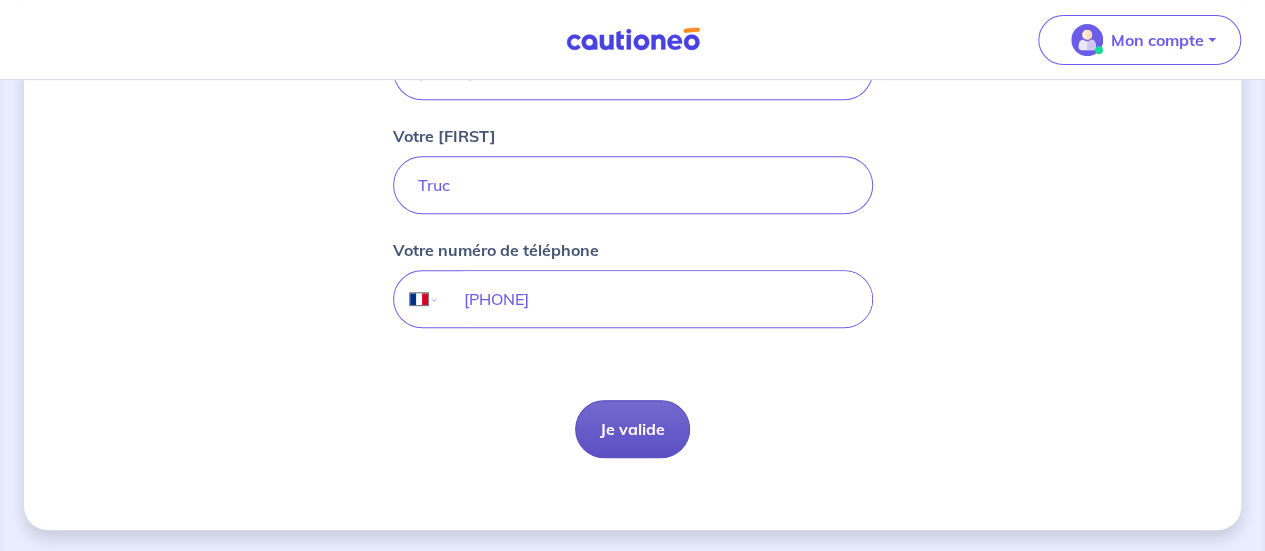 click on "Je valide" at bounding box center [632, 429] 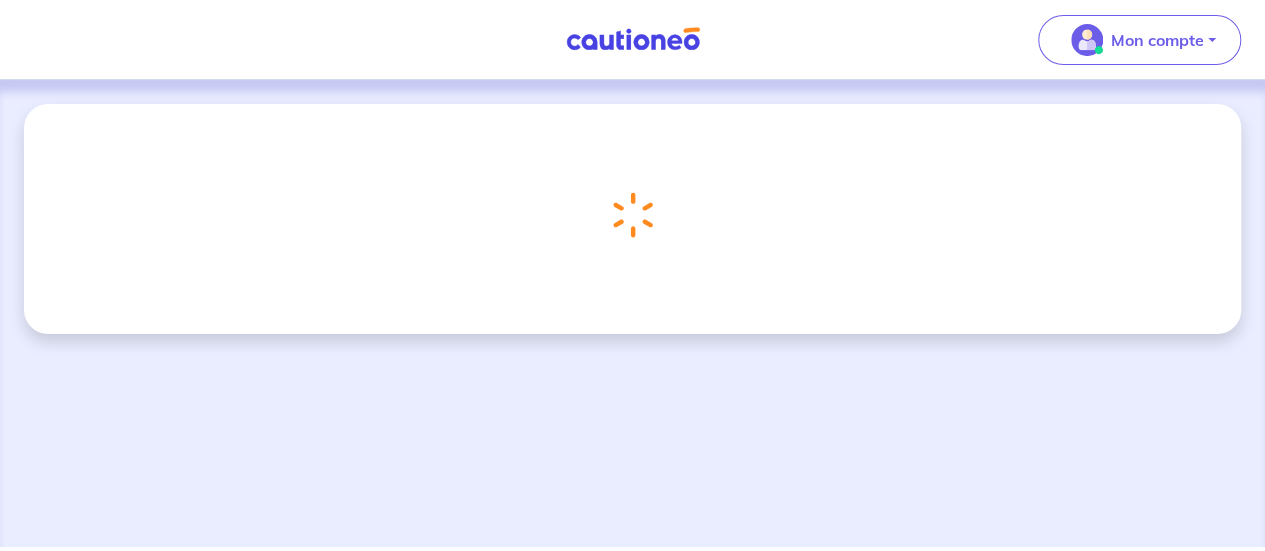 scroll, scrollTop: 0, scrollLeft: 0, axis: both 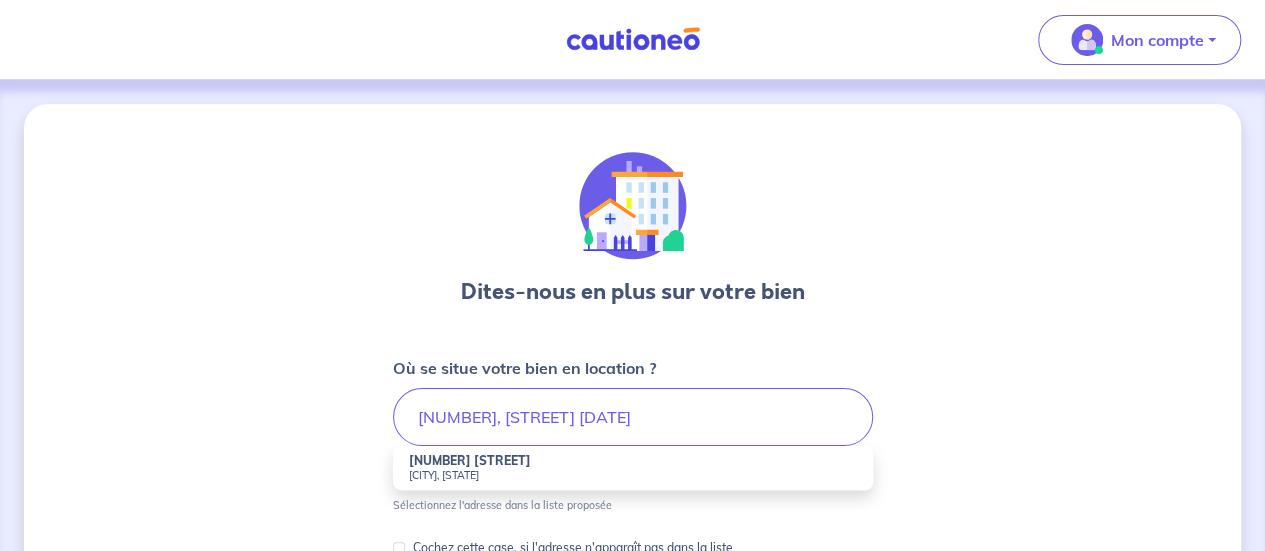 click on "[NUMBER] [STREET] [DATE] [CITY], [COUNTRY]" at bounding box center (633, 468) 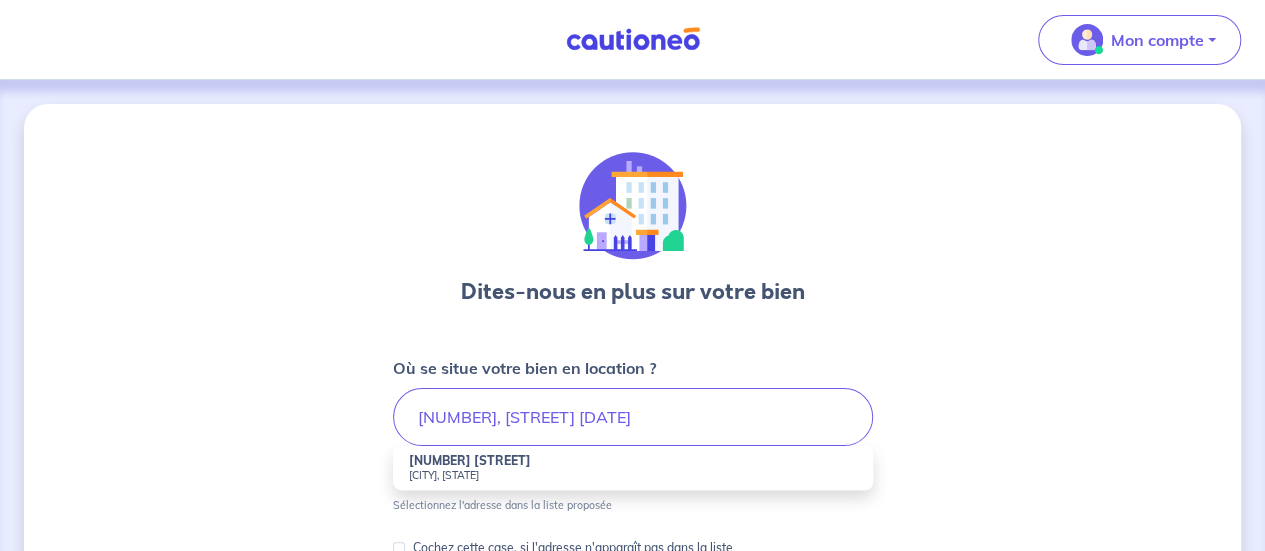 type on "[NUMBER] [STREET], [CITY], [STATE]" 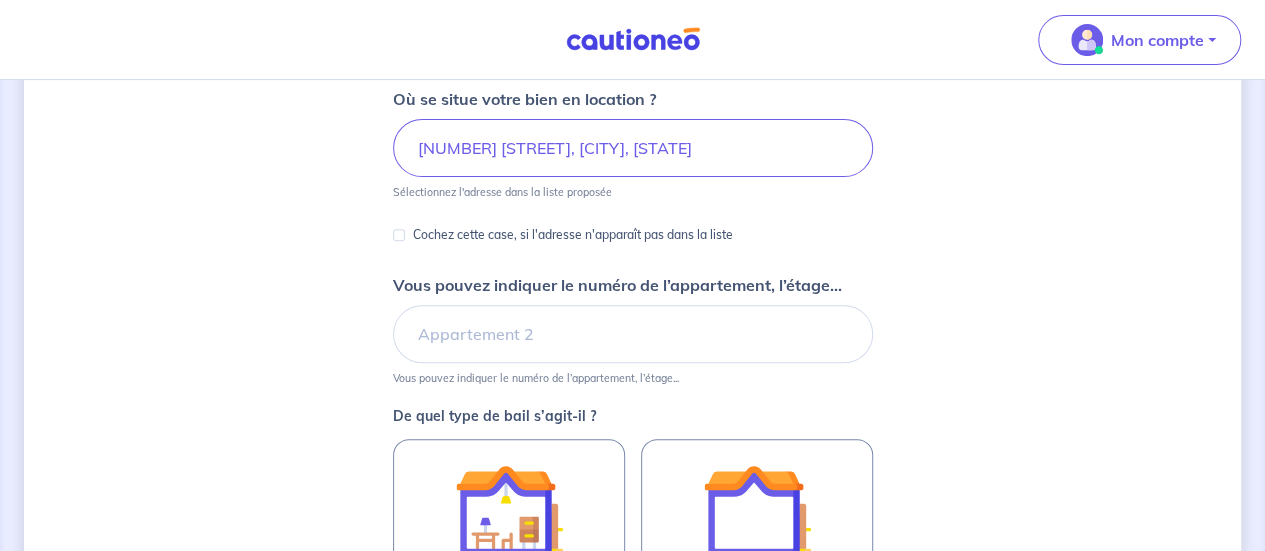 scroll, scrollTop: 300, scrollLeft: 0, axis: vertical 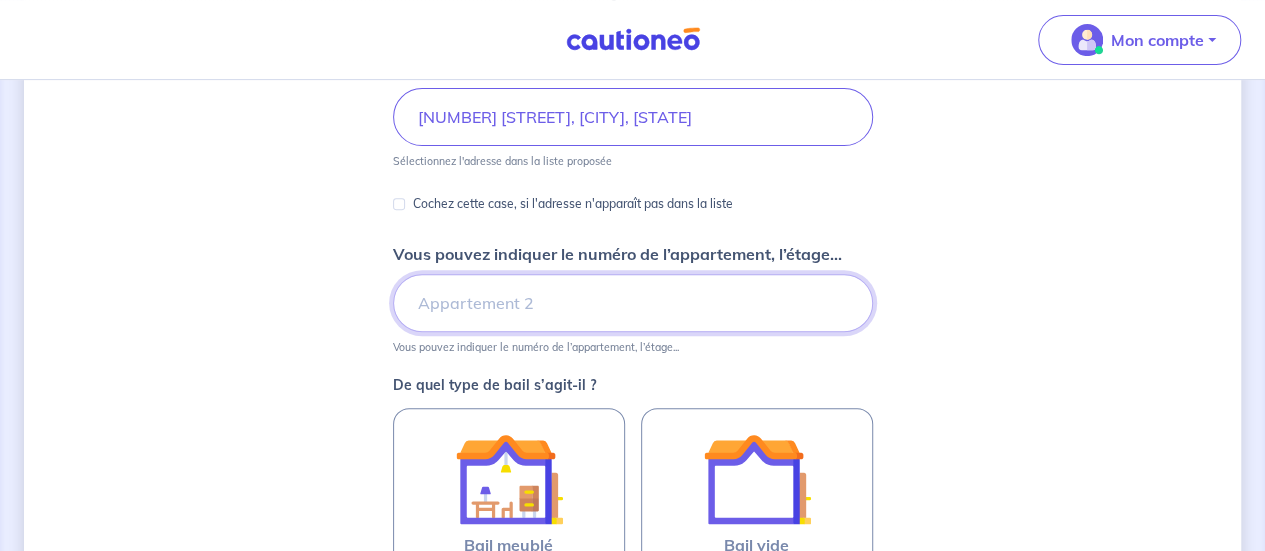 click on "Vous pouvez indiquer le numéro de l’appartement, l’étage..." at bounding box center (633, 303) 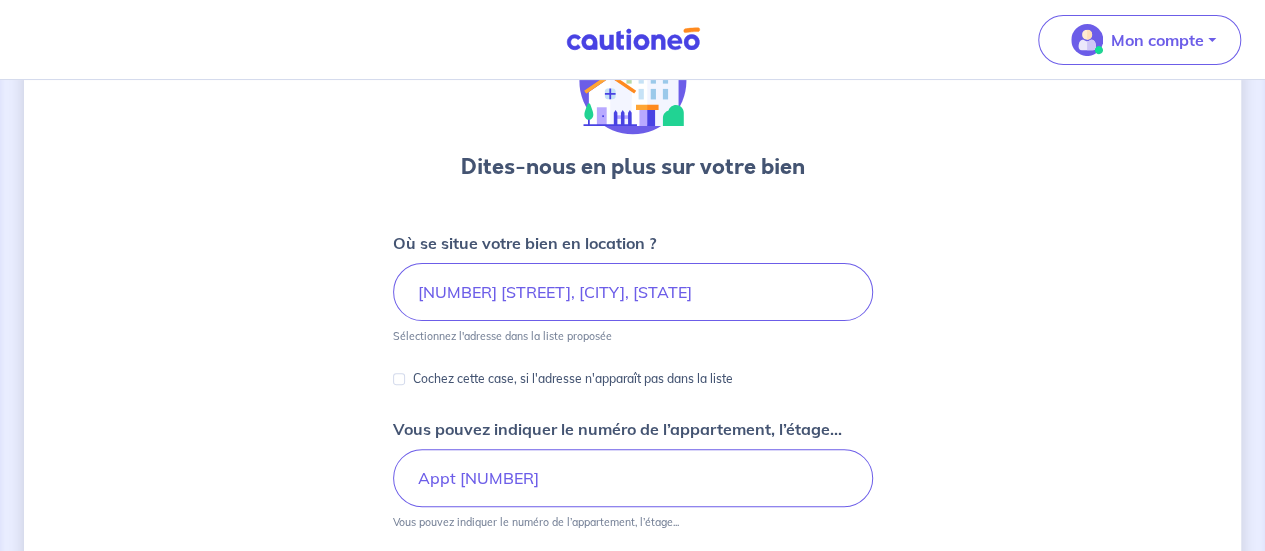 scroll, scrollTop: 121, scrollLeft: 0, axis: vertical 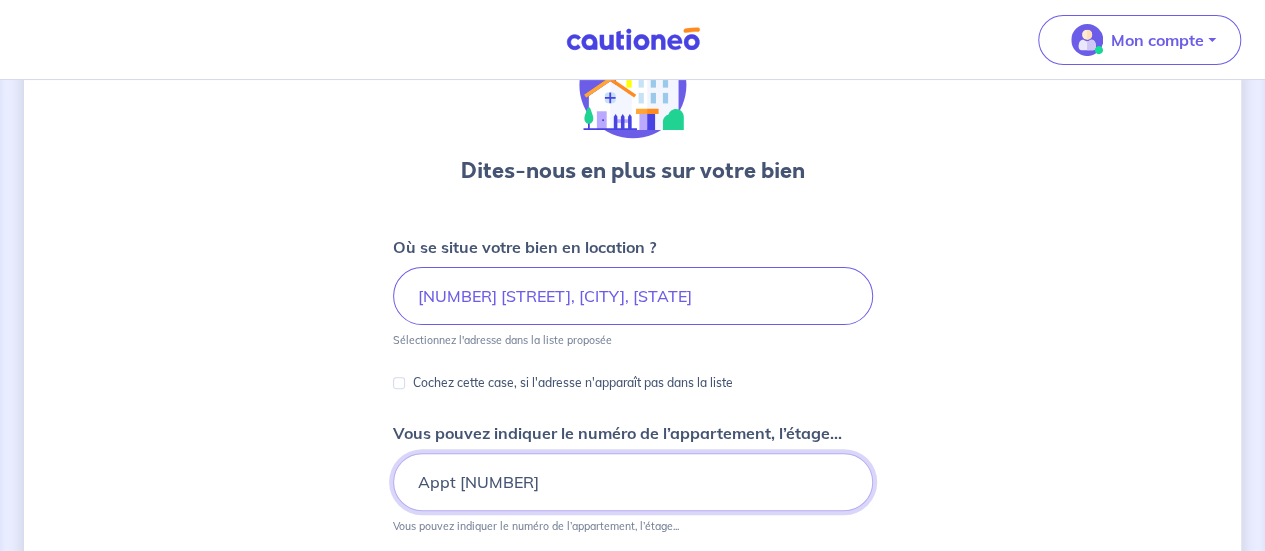 click on "Appt [NUMBER]" at bounding box center (633, 482) 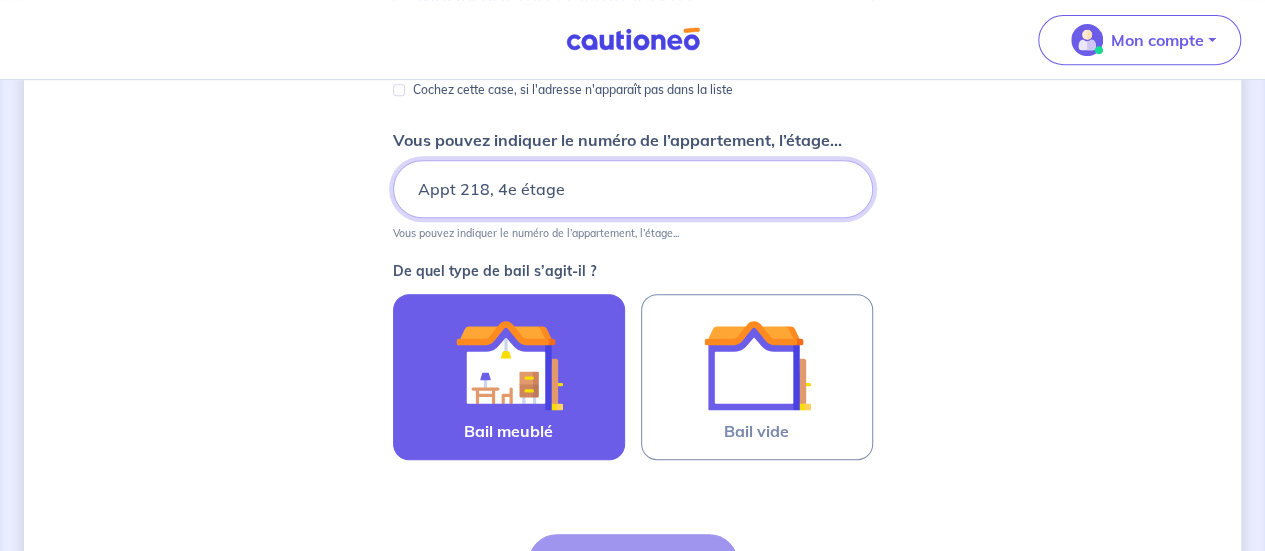 scroll, scrollTop: 421, scrollLeft: 0, axis: vertical 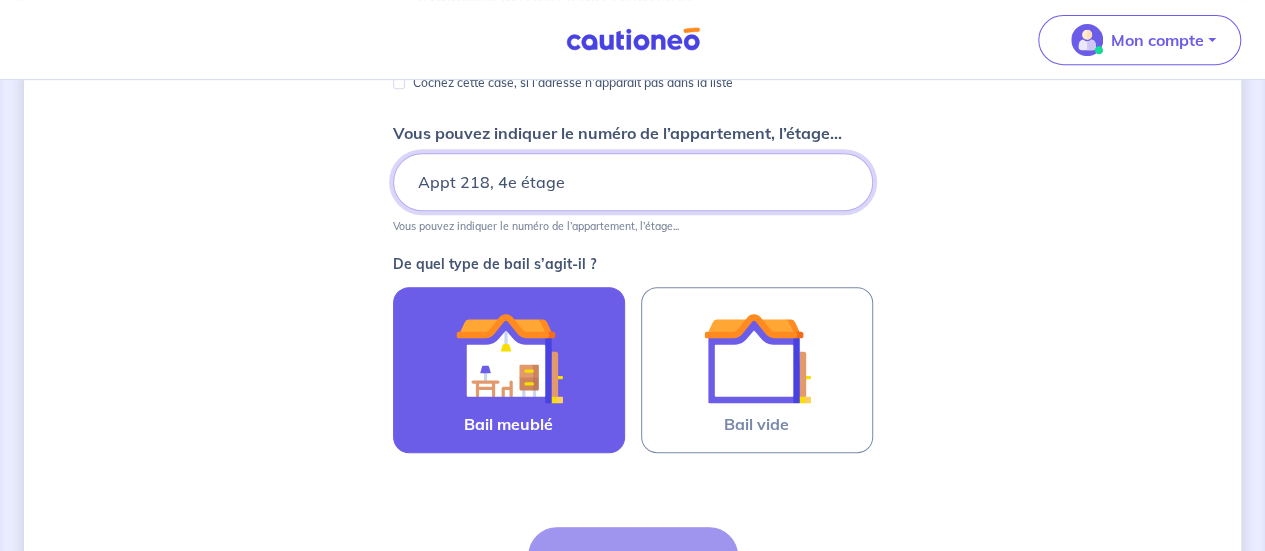 type on "Appt 218, 4e étage" 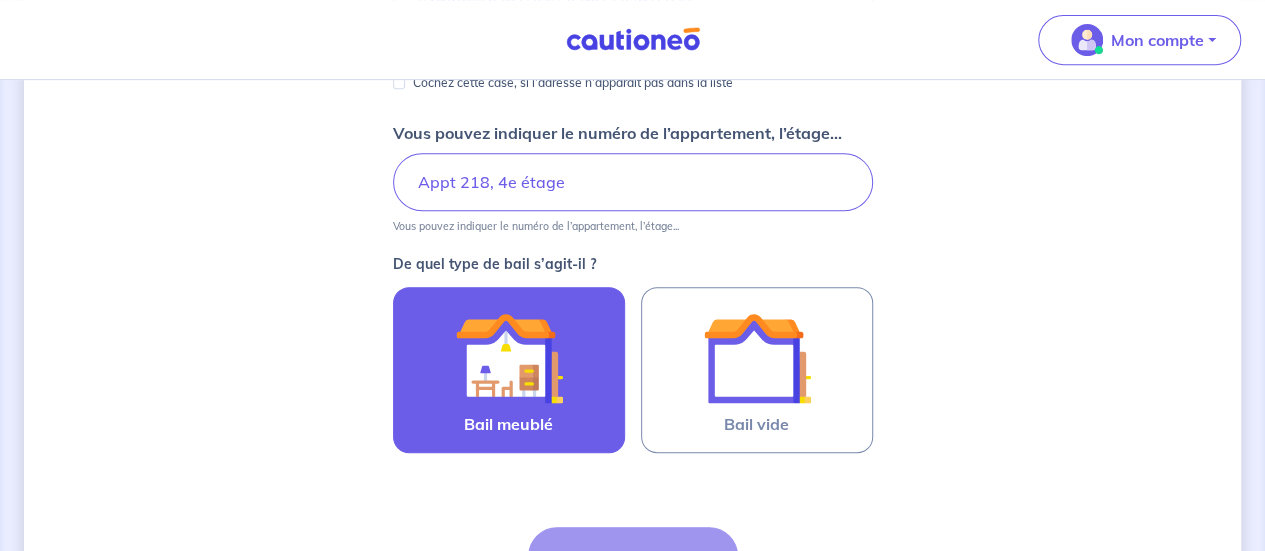 click at bounding box center (509, 358) 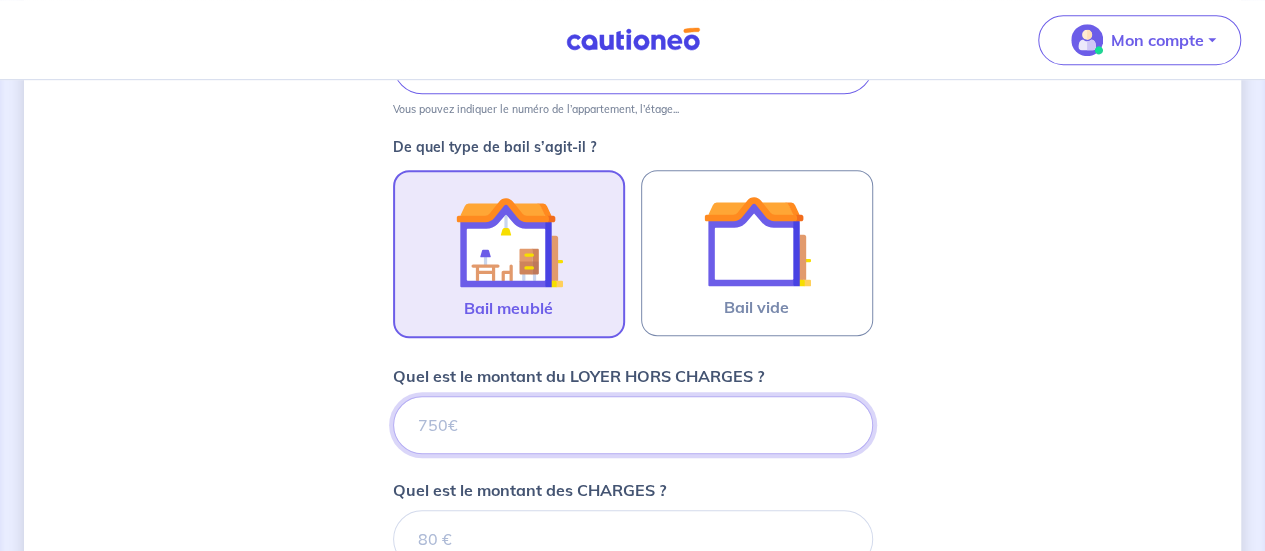 scroll, scrollTop: 638, scrollLeft: 0, axis: vertical 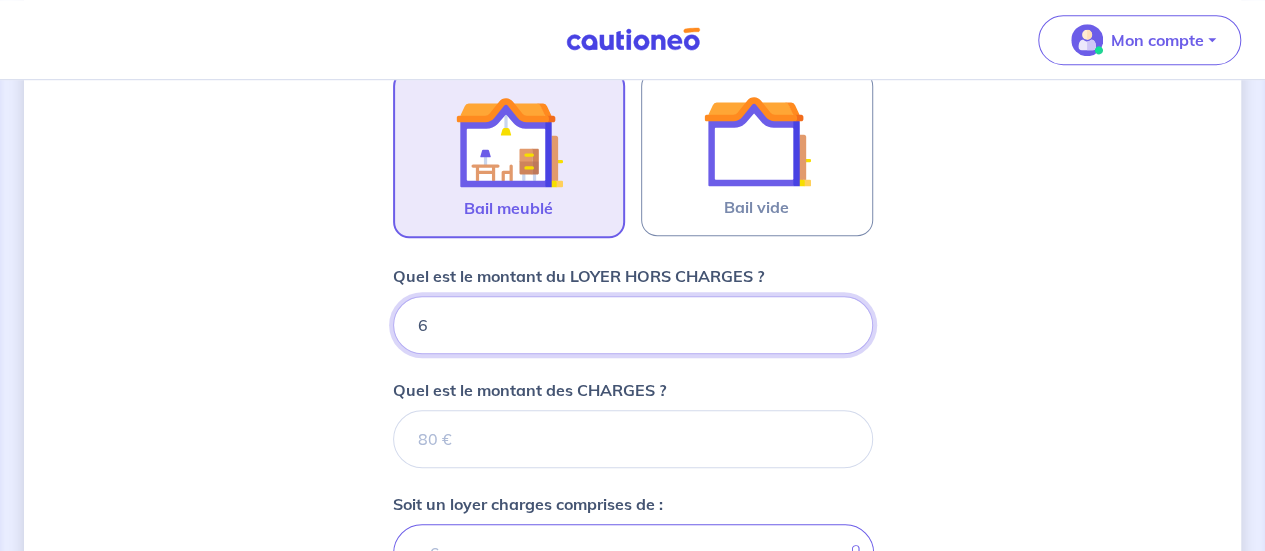 type on "60" 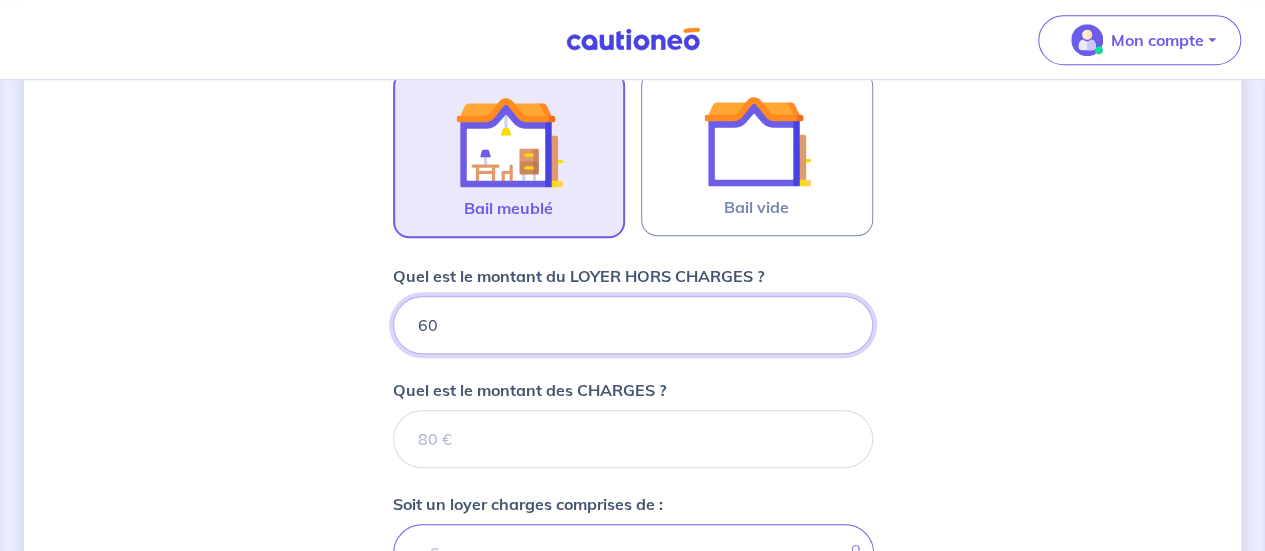 type 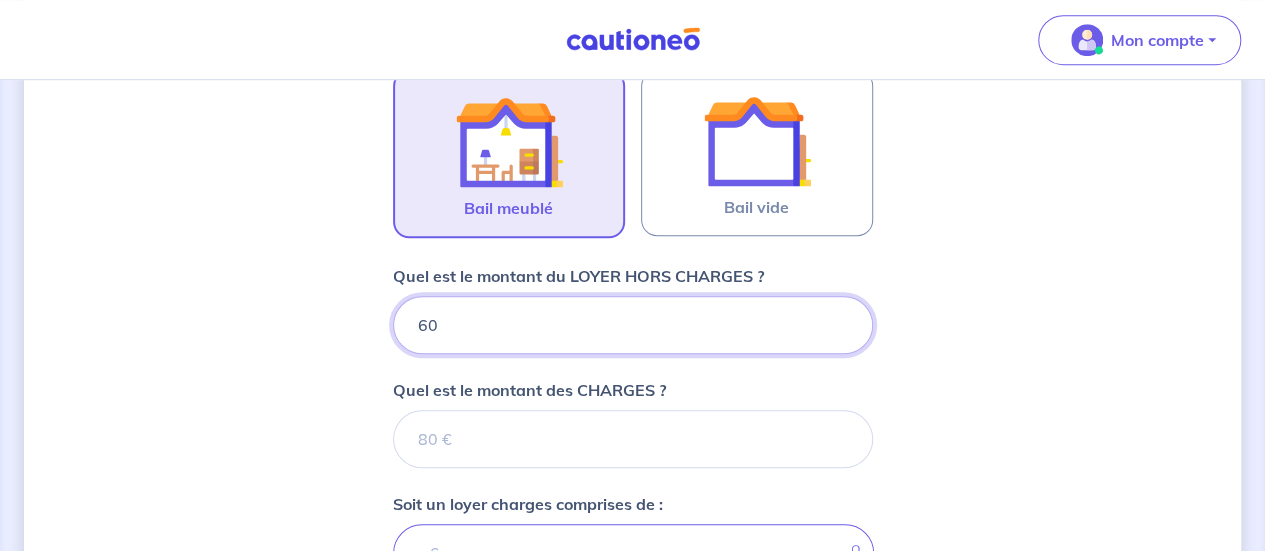 type on "600" 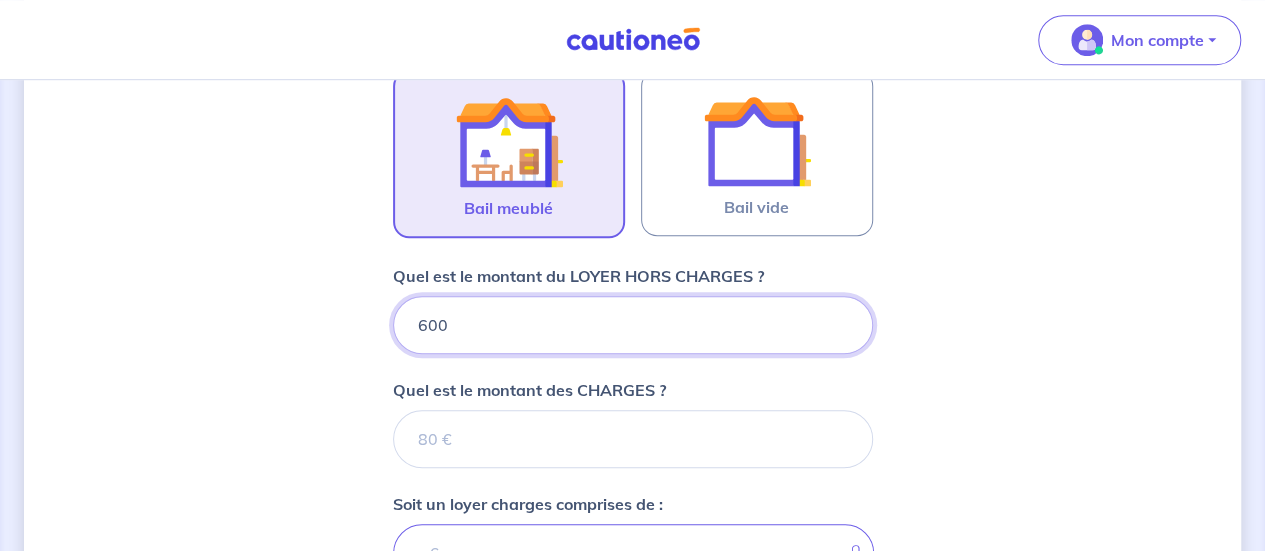 type 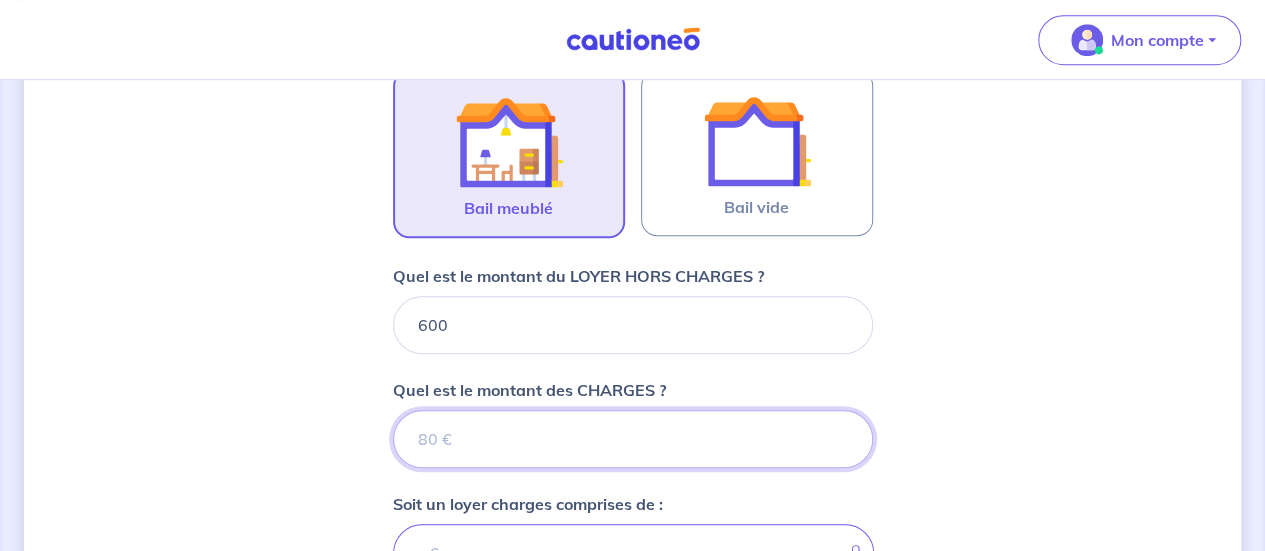 click on "Quel est le montant des CHARGES ?" at bounding box center (633, 439) 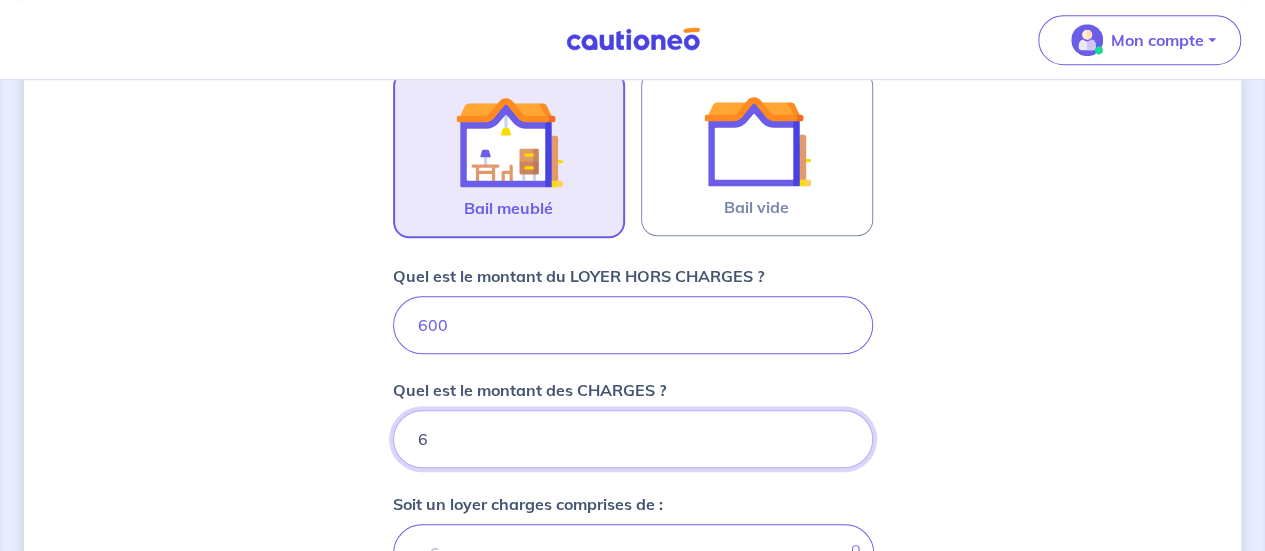 type on "606" 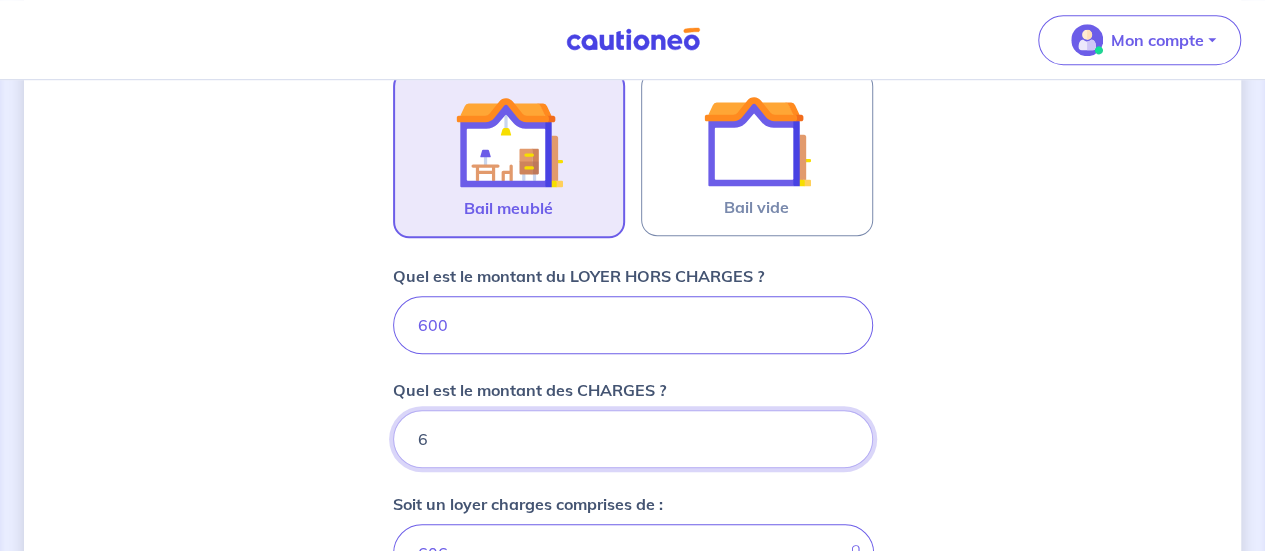 type on "60" 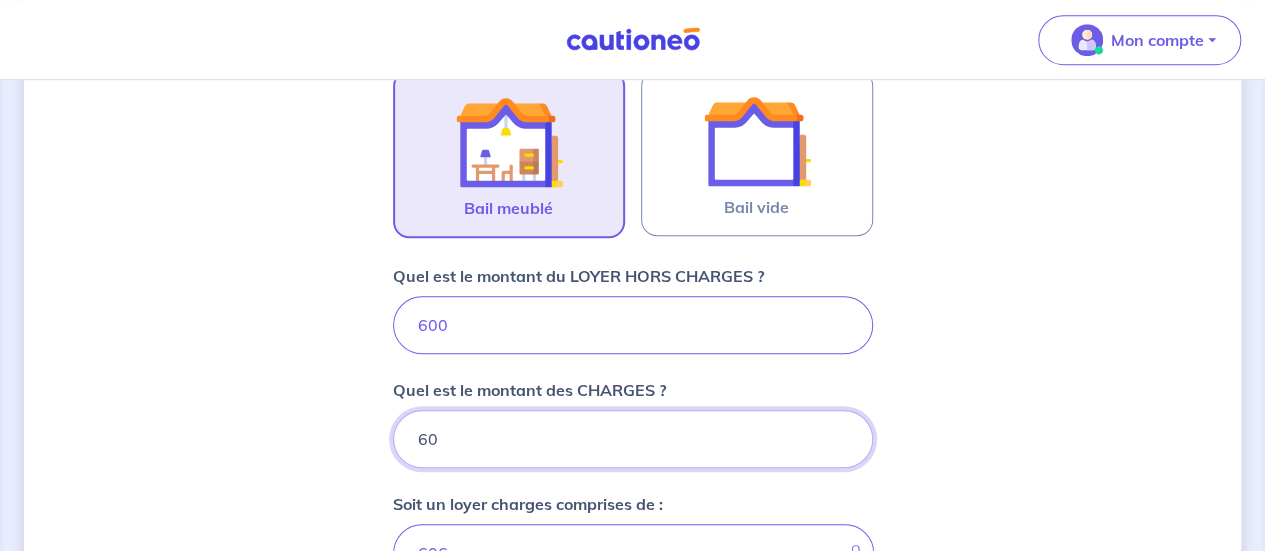 type on "660" 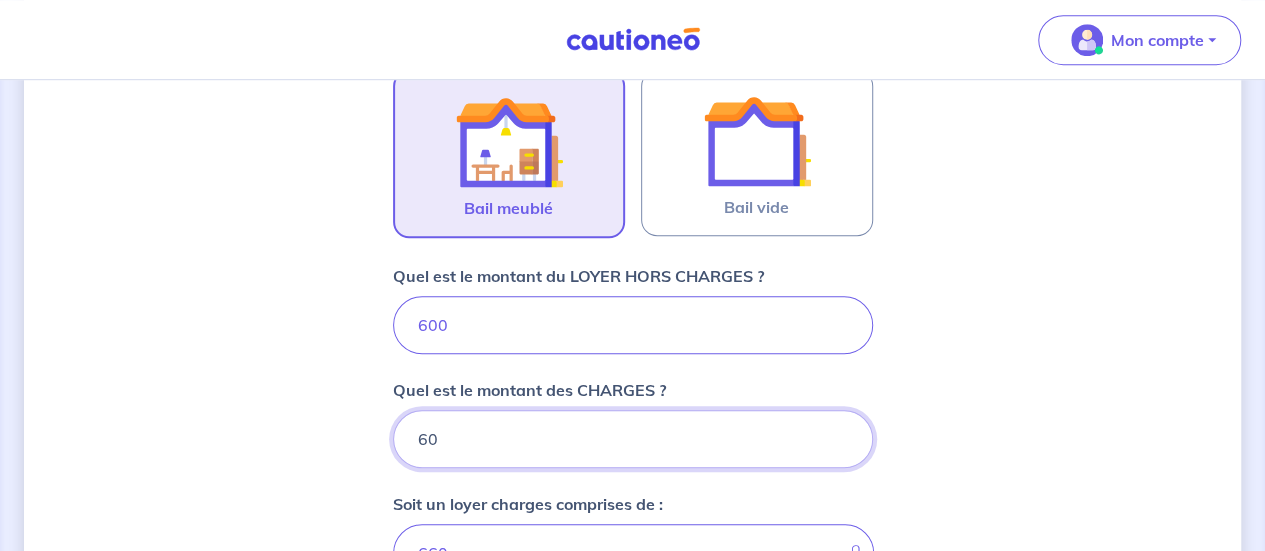 type on "60" 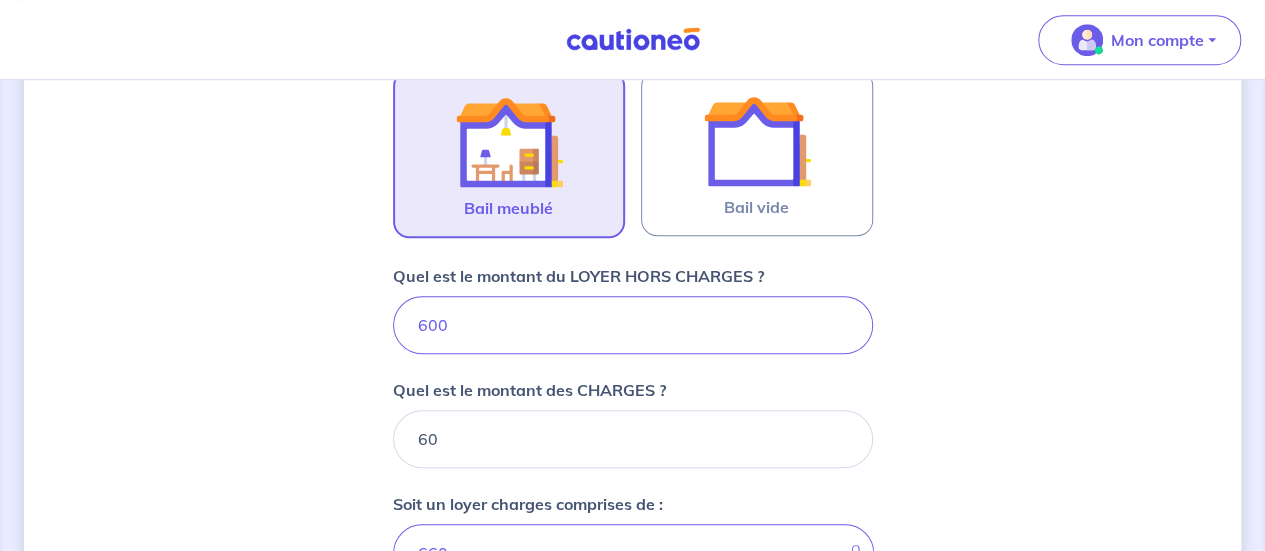 click on "Mon compte Me déconnecter Dites-nous en plus sur votre bien Où se situe votre bien en location ? [NUMBER] [STREET], [CITY], [STATE] Sélectionnez l'adresse dans la liste proposée Cochez cette case, si l'adresse n'apparaît pas dans la liste Vous pouvez indiquer le numéro de l’appartement, l’étage... Appt [NUMBER], [FLOOR] Vous pouvez indiquer le numéro de l’appartement, l’étage... De quel type de bail s’agit-il ? Bail meublé Bail vide Quel est le montant du LOYER HORS CHARGES ? [AMOUNT] Quel est le montant des CHARGES ? [AMOUNT] Soit un loyer charges comprises de : [AMOUNT] Le loyer maximum garanti est de 4 500€ Quel est le montant du dépôt de garantie ? Pour un locataire entrant, il doit être équivalent à  2 mois  de loyer hors charges. Étape Précédente Précédent Je valide Je valide" at bounding box center [632, 241] 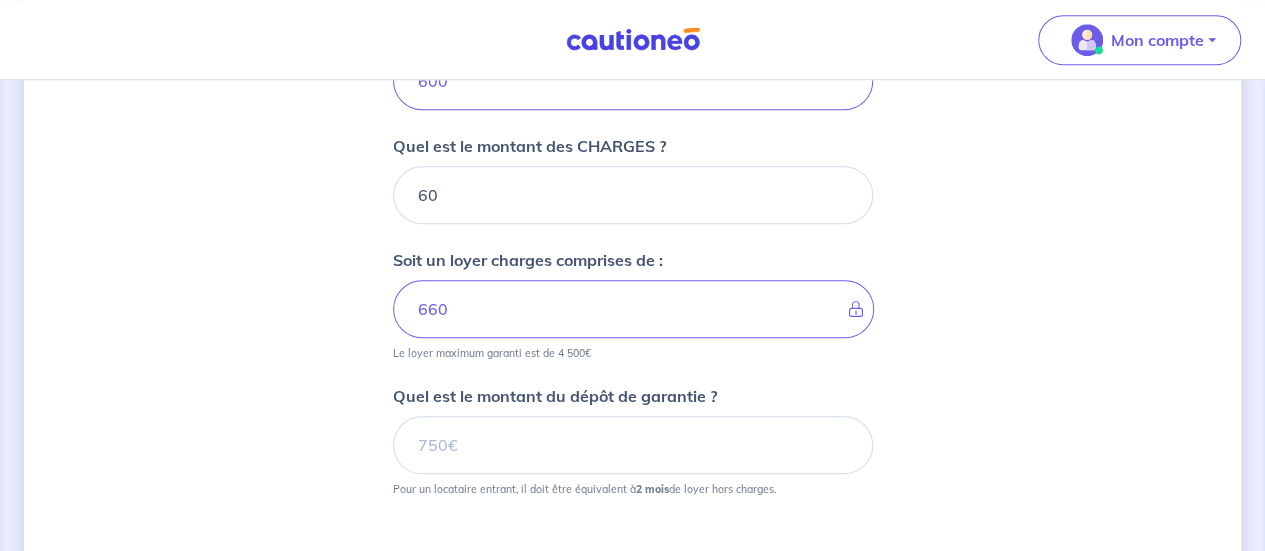 scroll, scrollTop: 938, scrollLeft: 0, axis: vertical 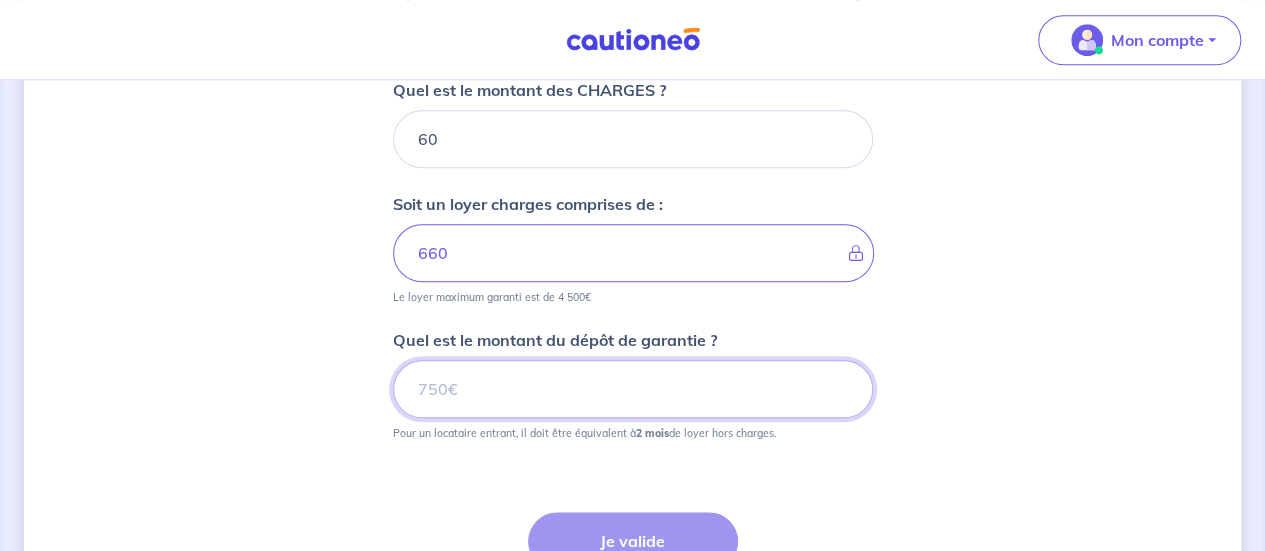 click on "Quel est le montant du dépôt de garantie ?" at bounding box center [633, 389] 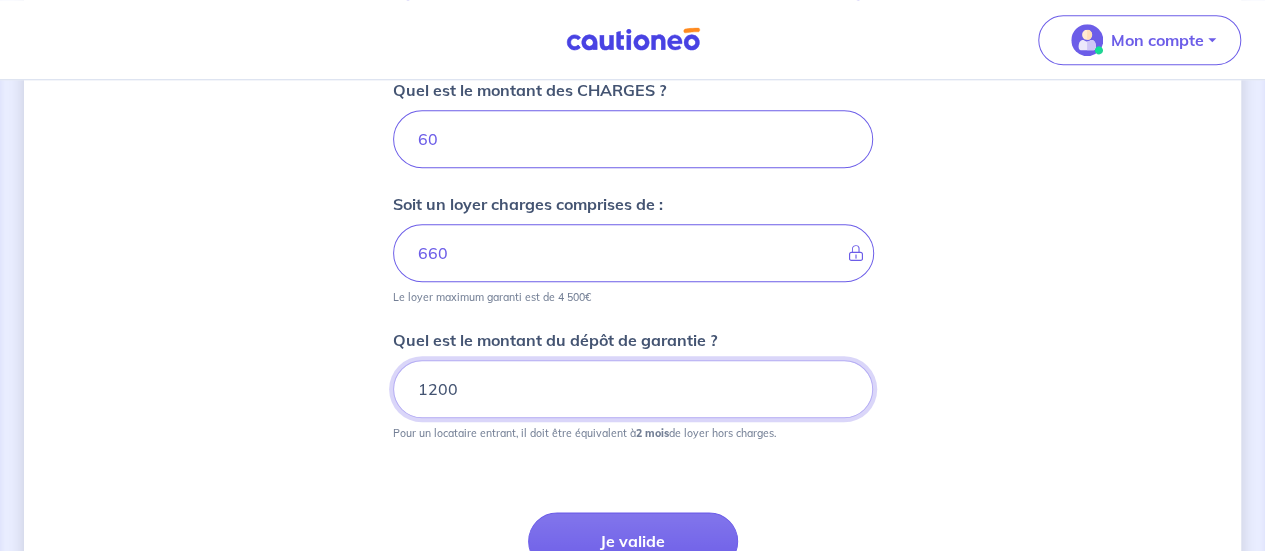 type on "1200" 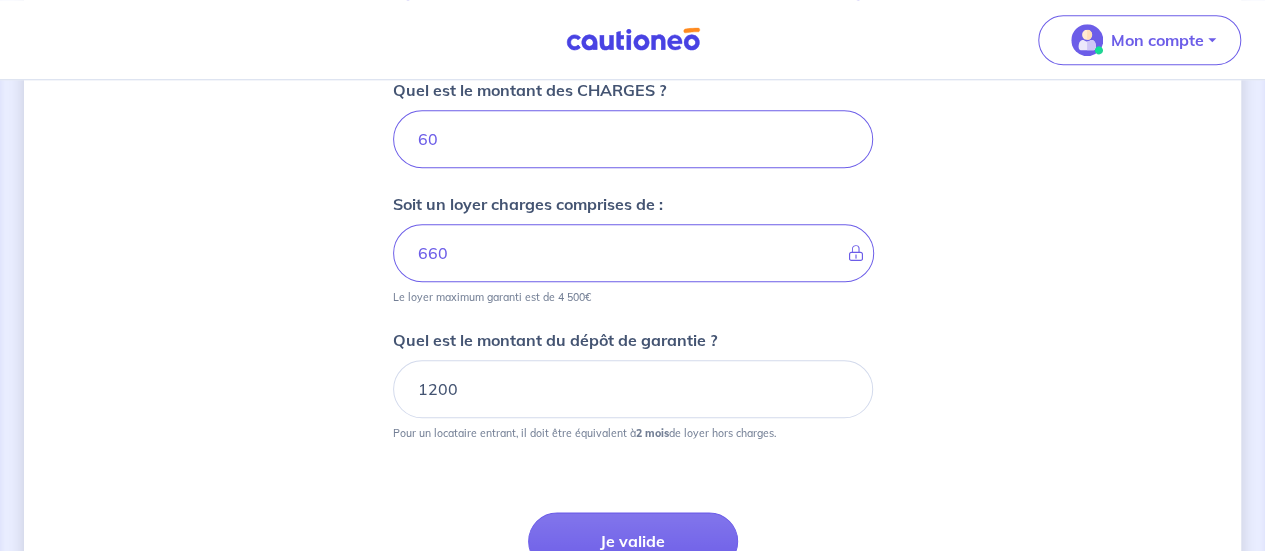 click on "Dites-nous en plus sur votre bien Où se situe votre bien en location ? [NUMBER] [STREET], [CITY], [COUNTRY] Sélectionnez l'adresse dans la liste proposée Cochez cette case, si l'adresse n'apparaît pas dans la liste Vous pouvez indiquer le numéro de l’appartement, l’étage... Appt 218, 4e étage Vous pouvez indiquer le numéro de l’appartement, l’étage... De quel type de bail s’agit-il ? Bail meublé Bail vide Quel est le montant du LOYER HORS CHARGES ? 600 Quel est le montant des CHARGES ? 60 Soit un loyer charges comprises de : 660 Le loyer maximum garanti est de 4 500€ Quel est le montant du dépôt de garantie ? 1200 Pour un locataire entrant, il doit être équivalent à  2 mois  de loyer hors charges. Étape Précédente Précédent Je valide Je valide" at bounding box center [632, -59] 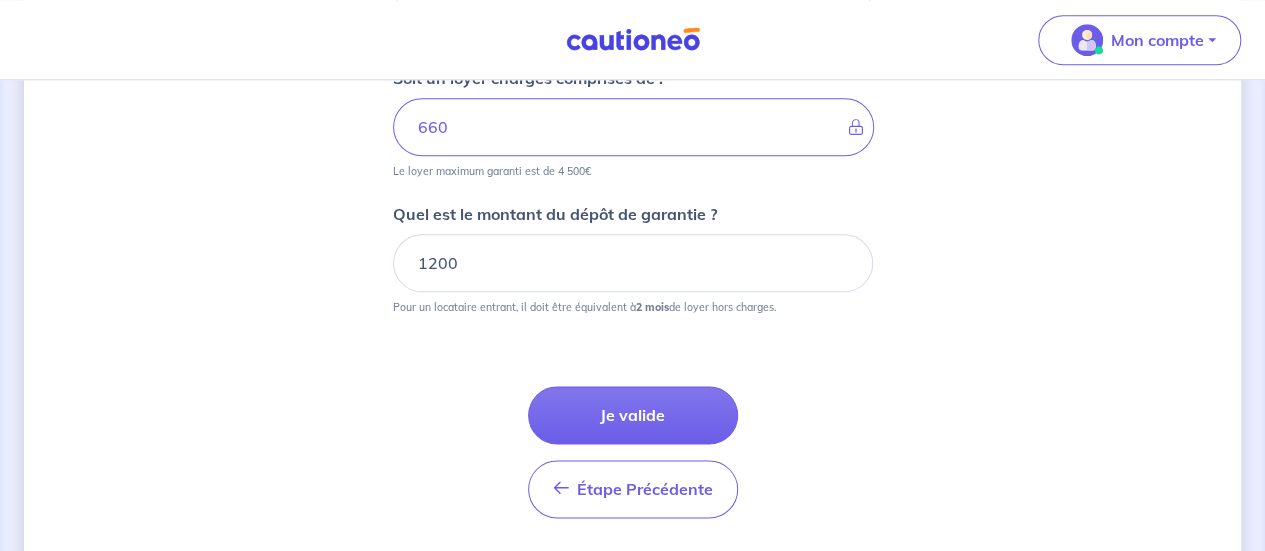 scroll, scrollTop: 1121, scrollLeft: 0, axis: vertical 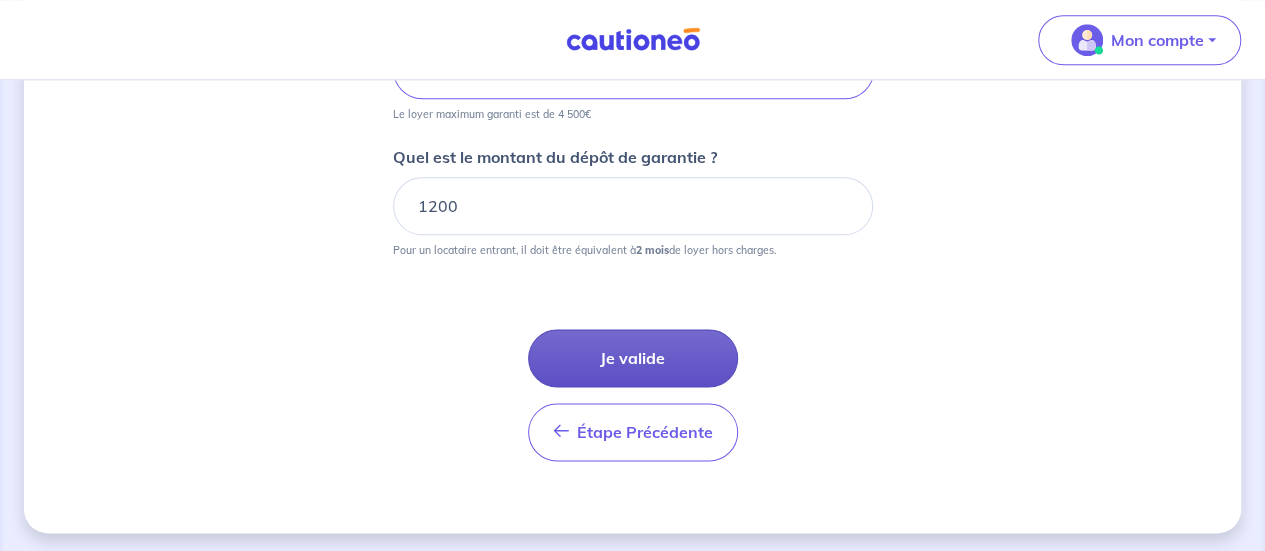 click on "Je valide" at bounding box center [633, 358] 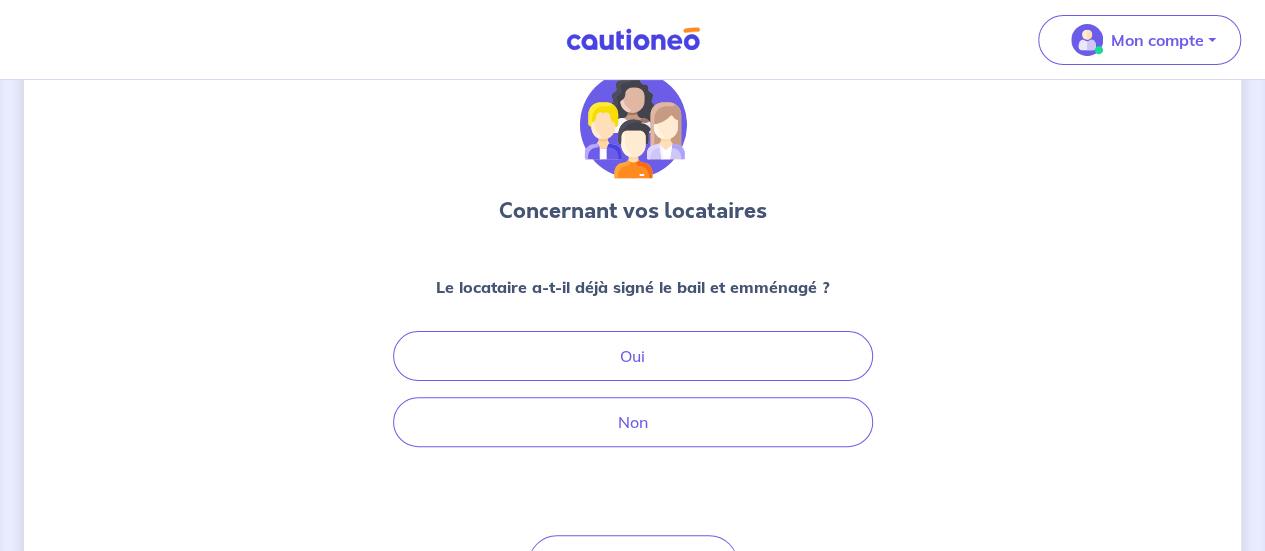 scroll, scrollTop: 100, scrollLeft: 0, axis: vertical 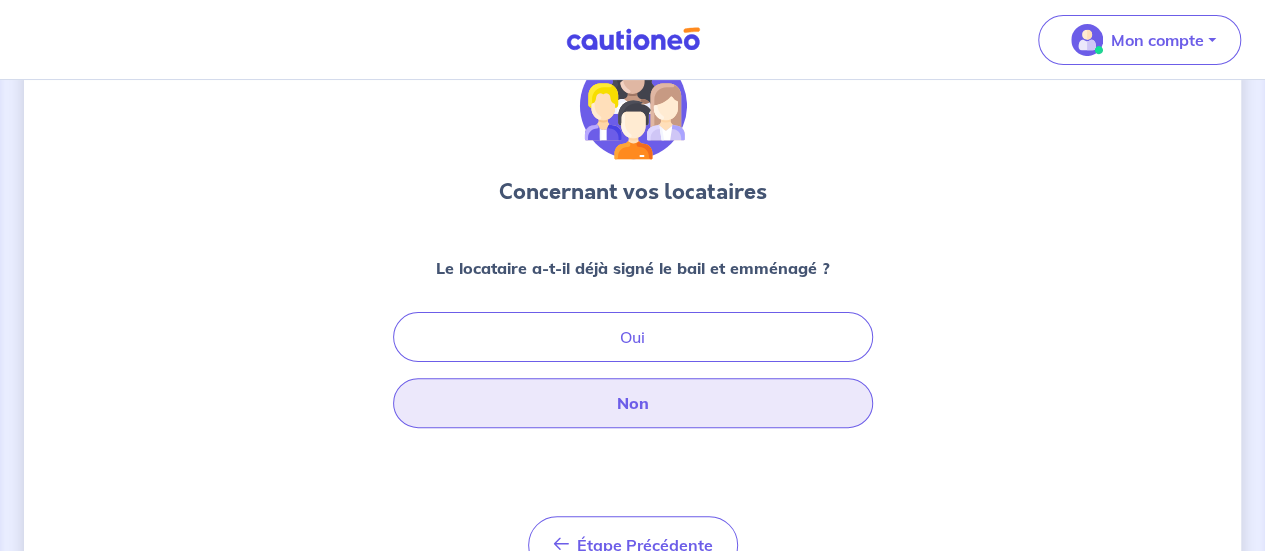 click on "Non" at bounding box center (633, 403) 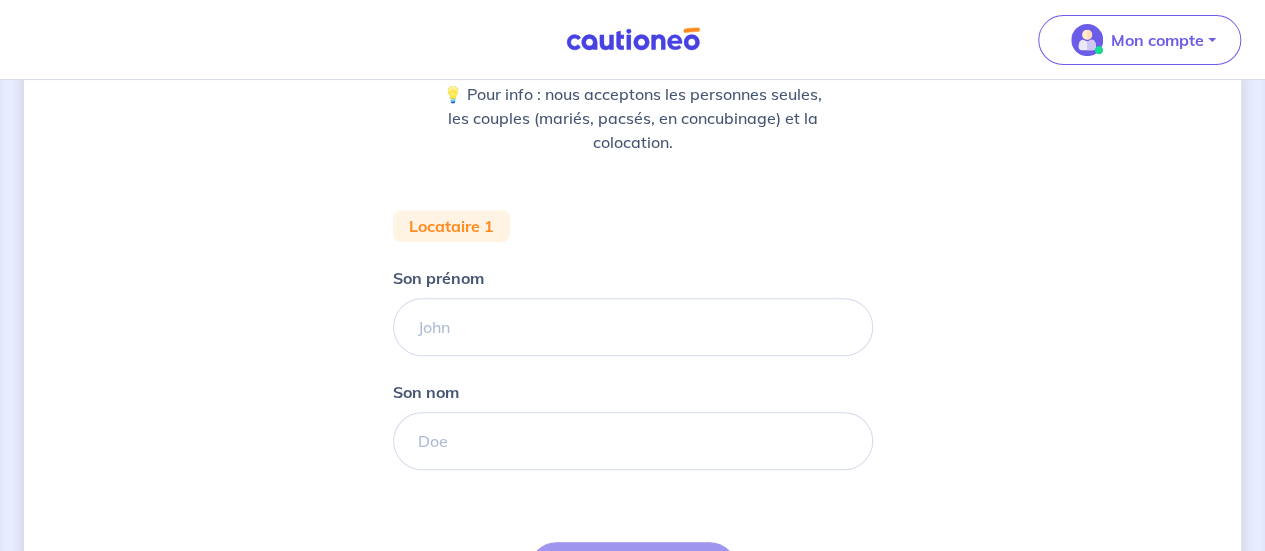 scroll, scrollTop: 300, scrollLeft: 0, axis: vertical 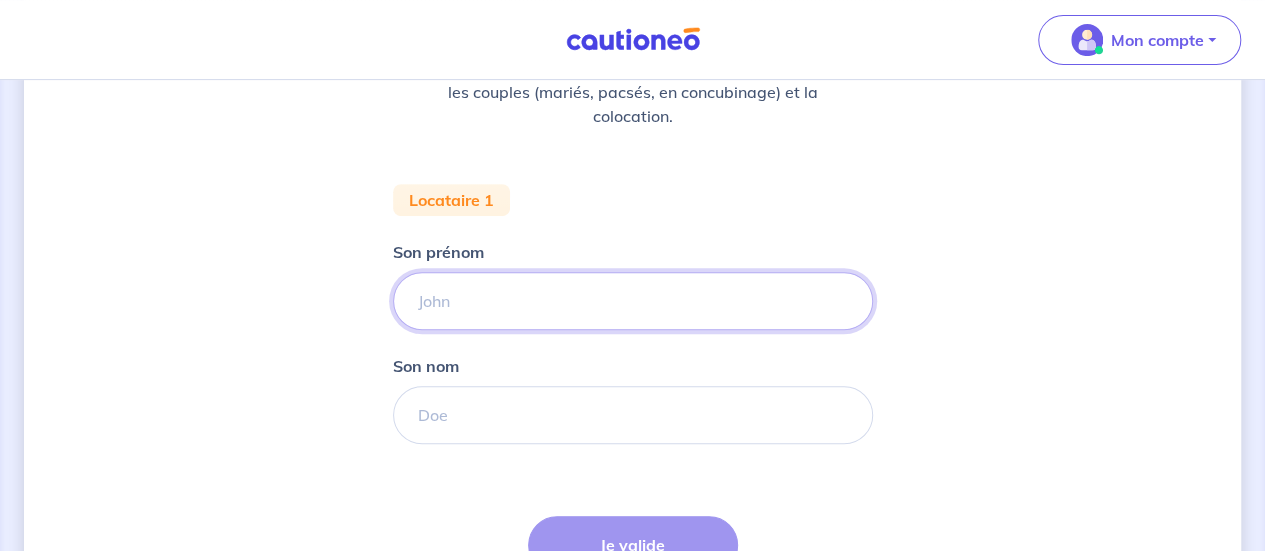 click on "Son prénom" at bounding box center [633, 301] 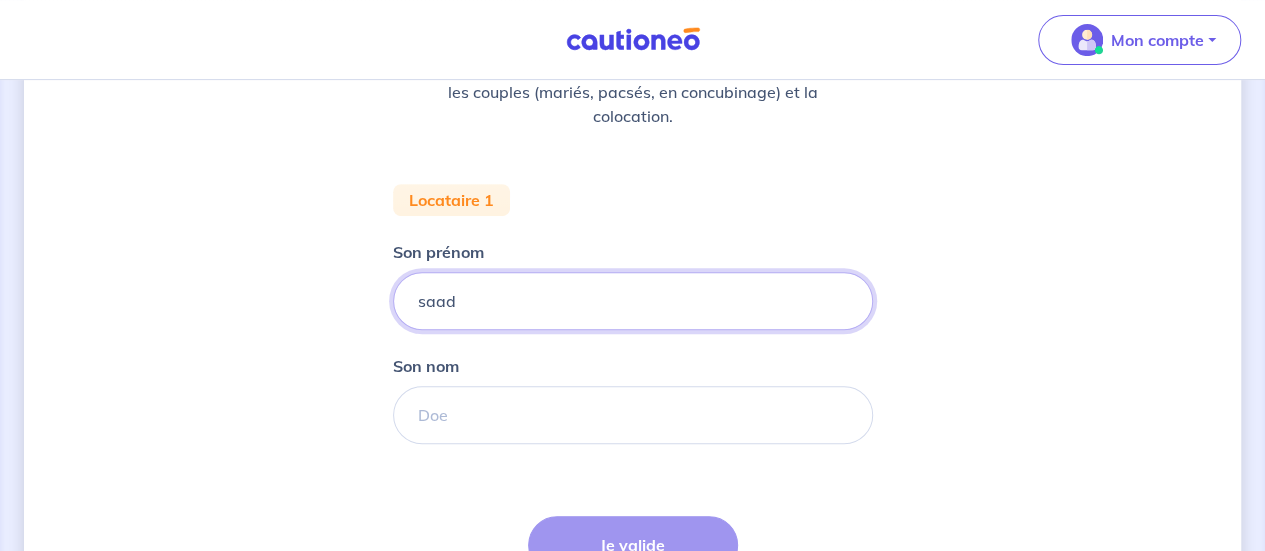 click on "saad" at bounding box center (633, 301) 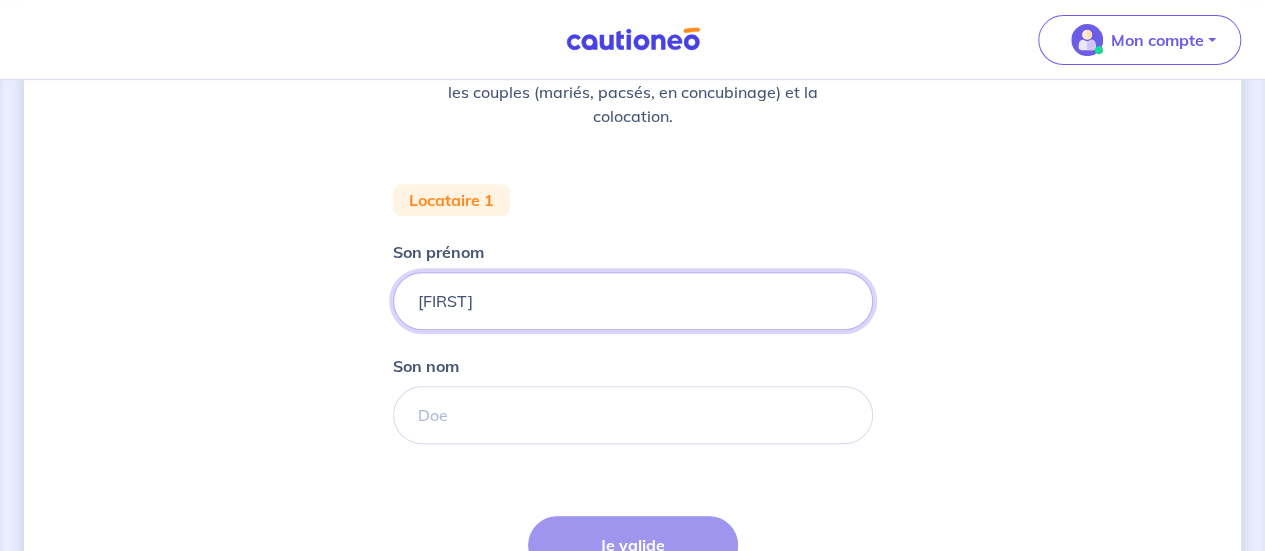 type on "[FIRST]" 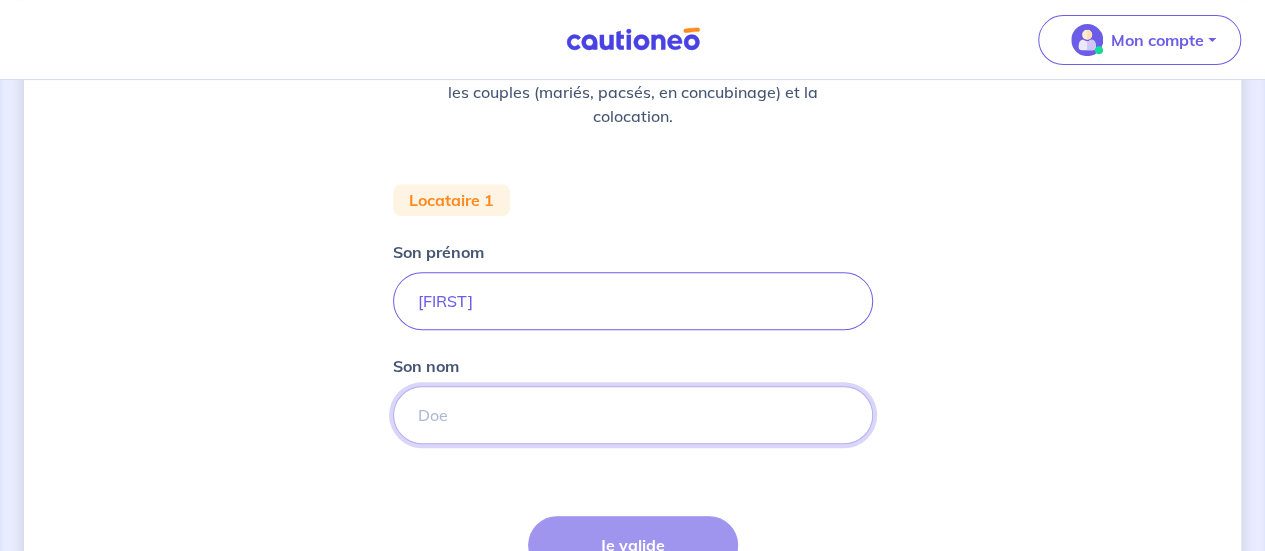 click on "Son nom" at bounding box center (633, 415) 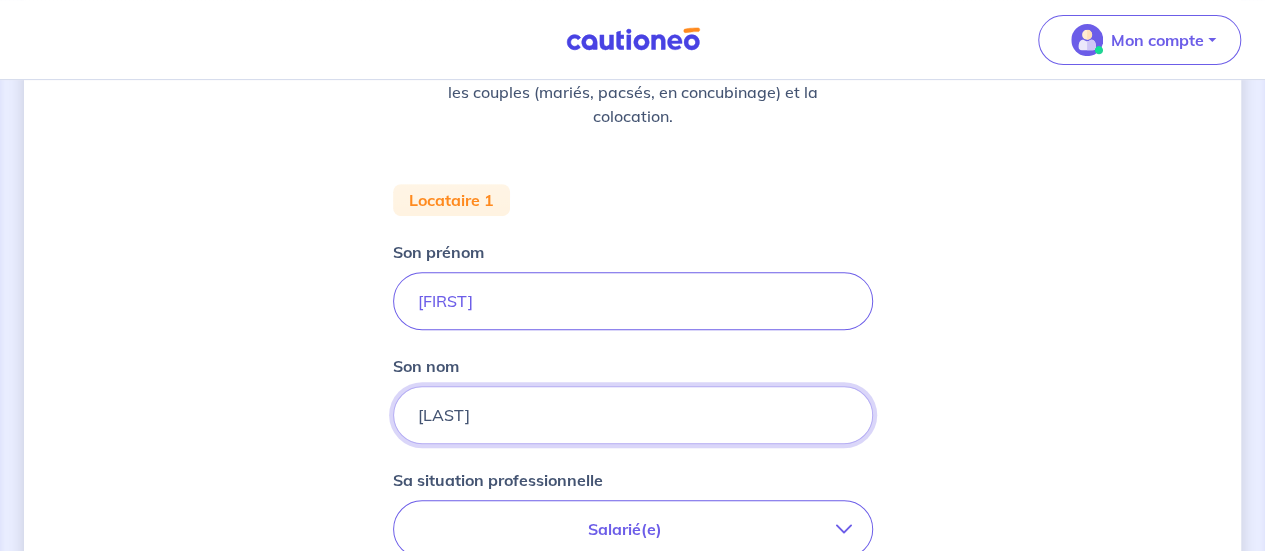 type on "[LAST]" 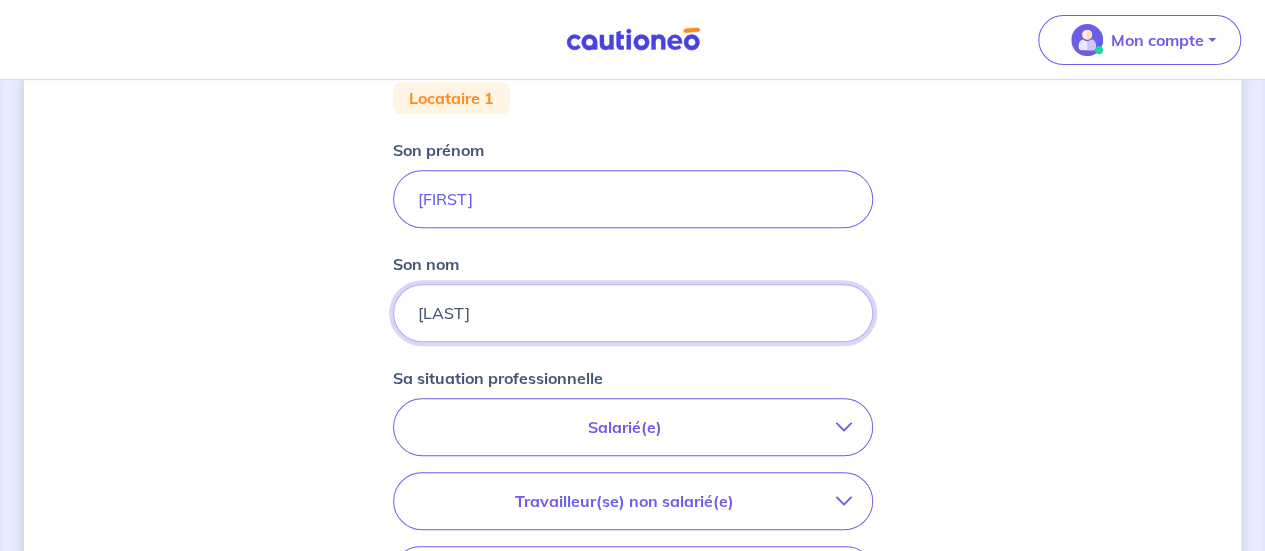 scroll, scrollTop: 600, scrollLeft: 0, axis: vertical 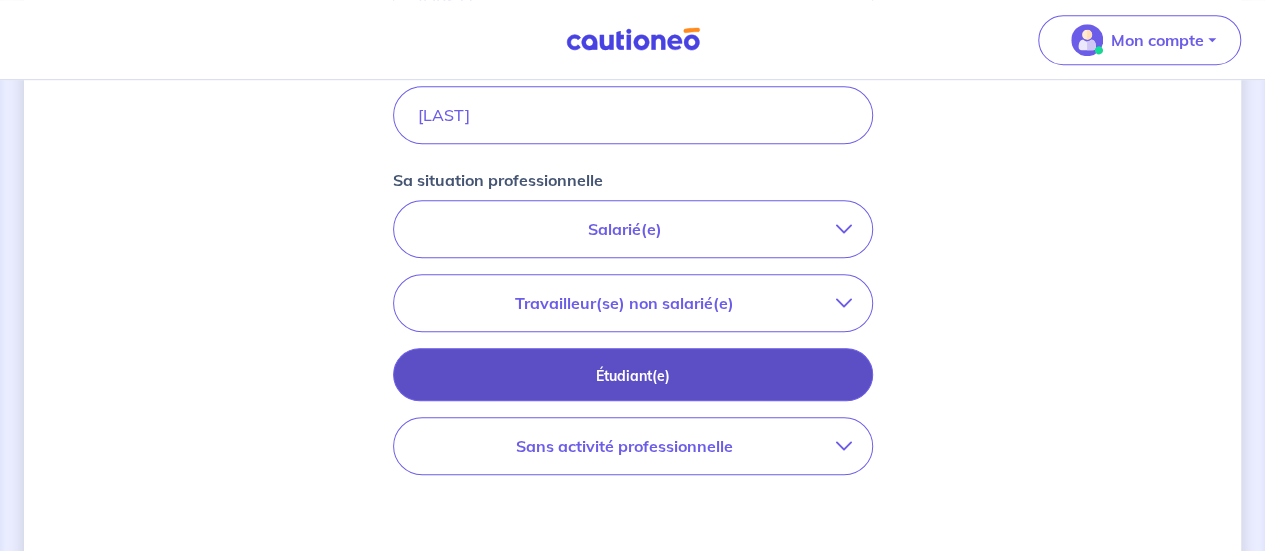 click on "Étudiant(e)" at bounding box center (633, 376) 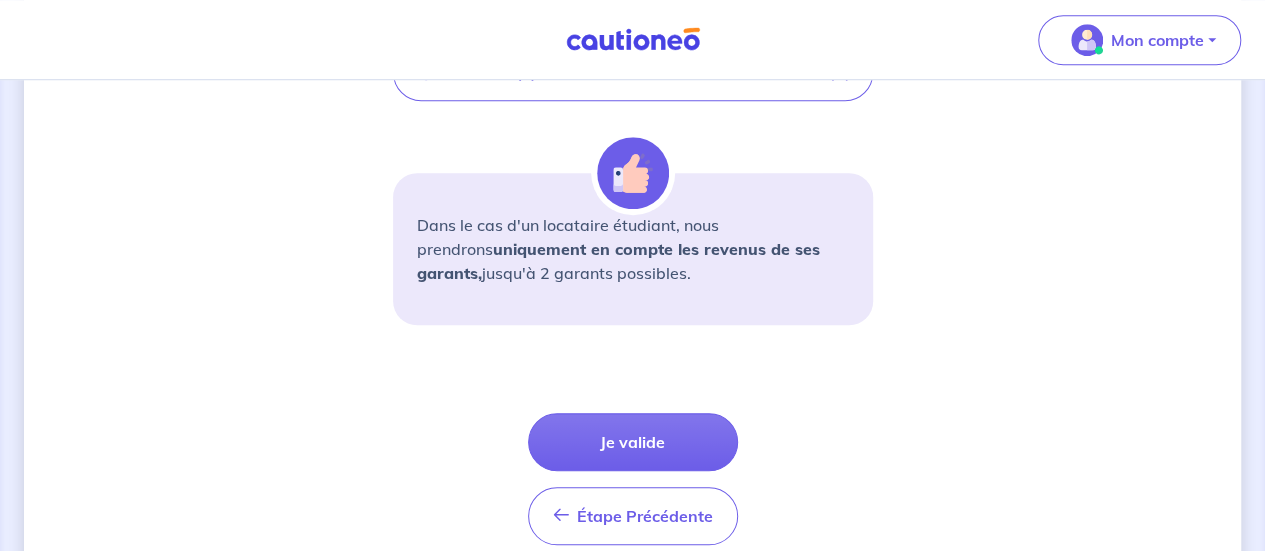 scroll, scrollTop: 800, scrollLeft: 0, axis: vertical 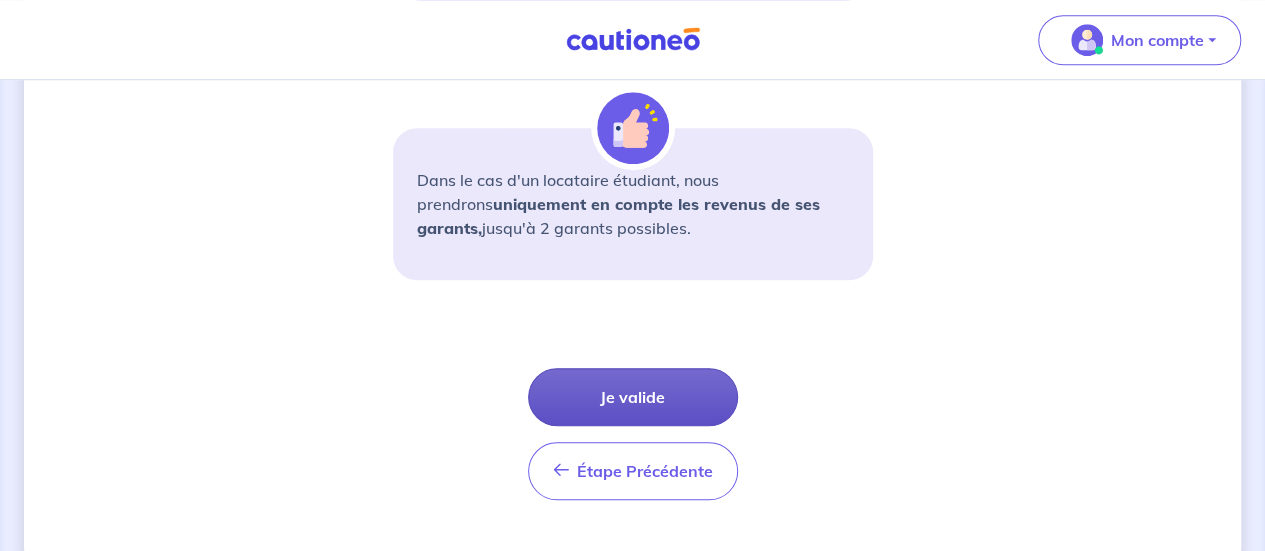 click on "Je valide" at bounding box center [633, 397] 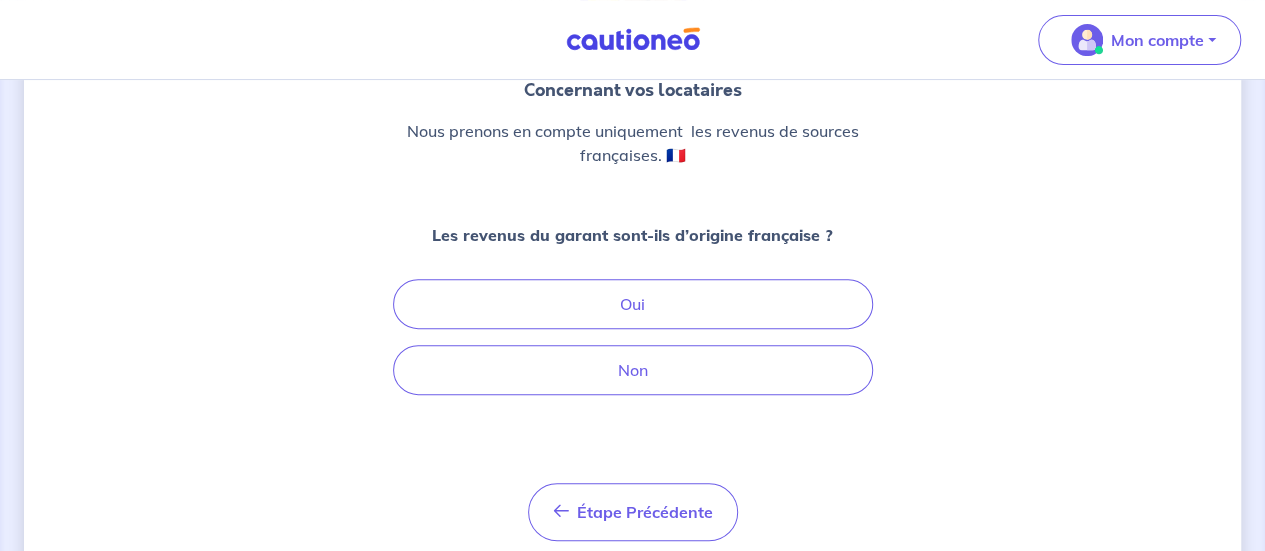 scroll, scrollTop: 200, scrollLeft: 0, axis: vertical 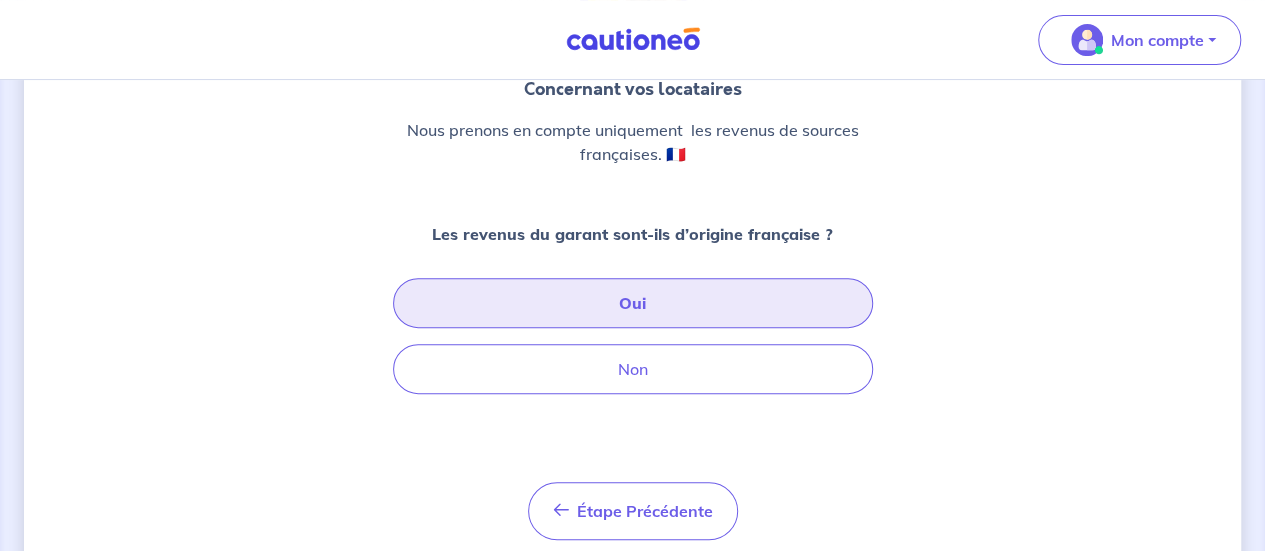 click on "Oui" at bounding box center [633, 303] 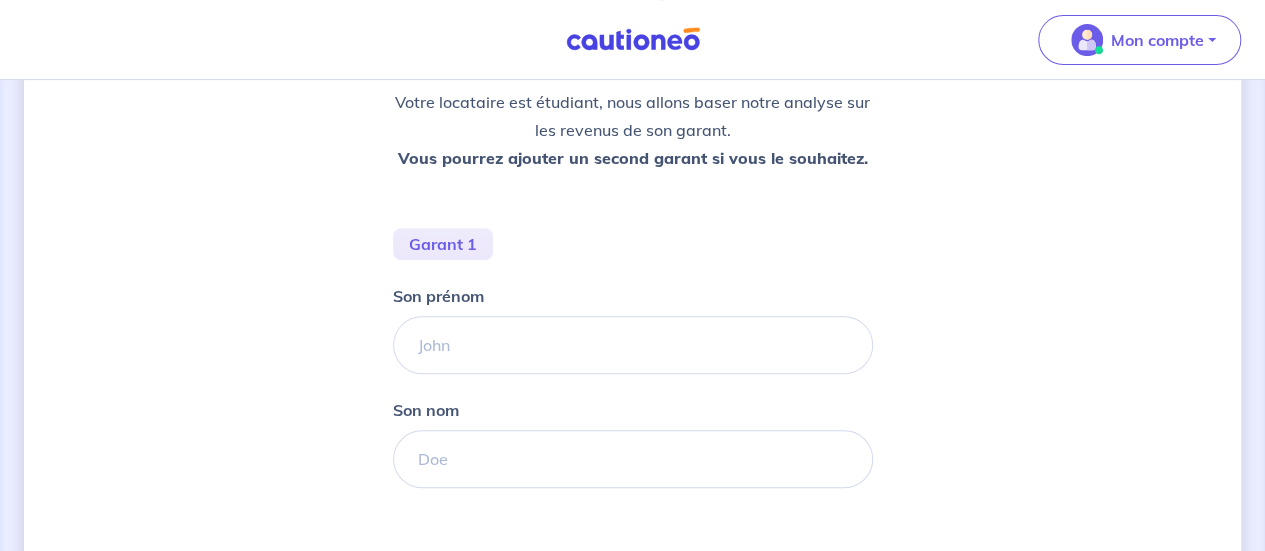 scroll, scrollTop: 300, scrollLeft: 0, axis: vertical 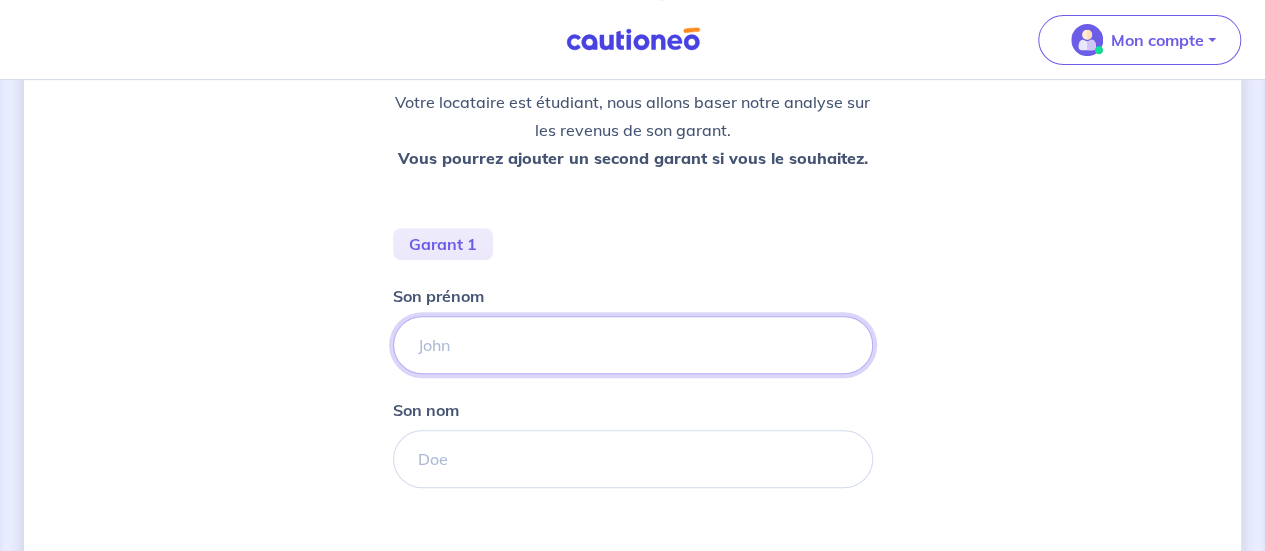 click on "Son prénom" at bounding box center [633, 345] 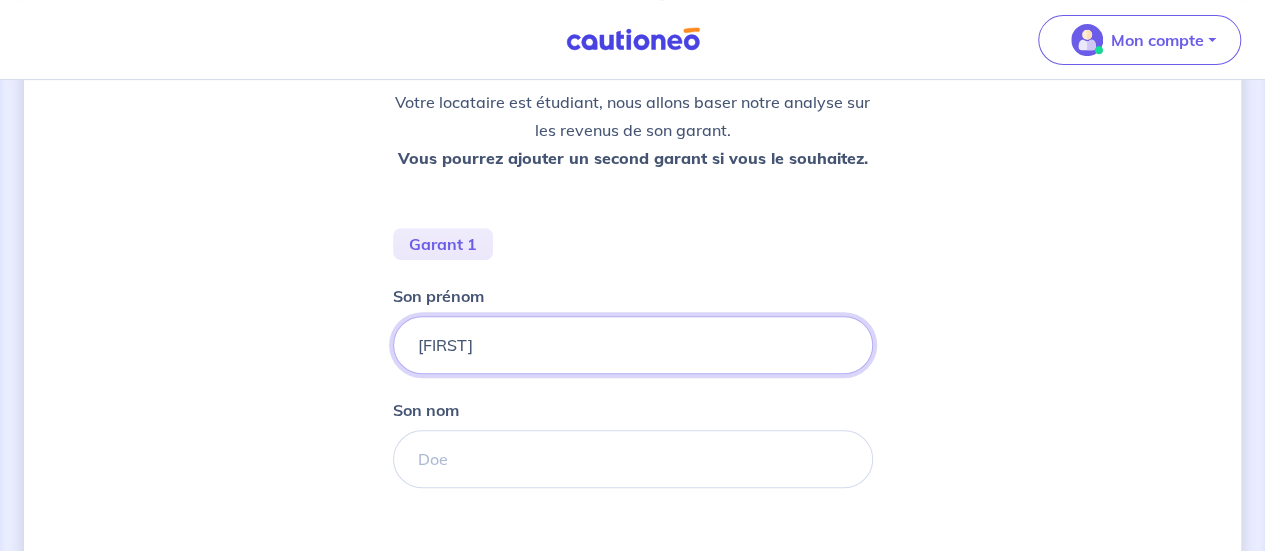 type on "[FIRST]" 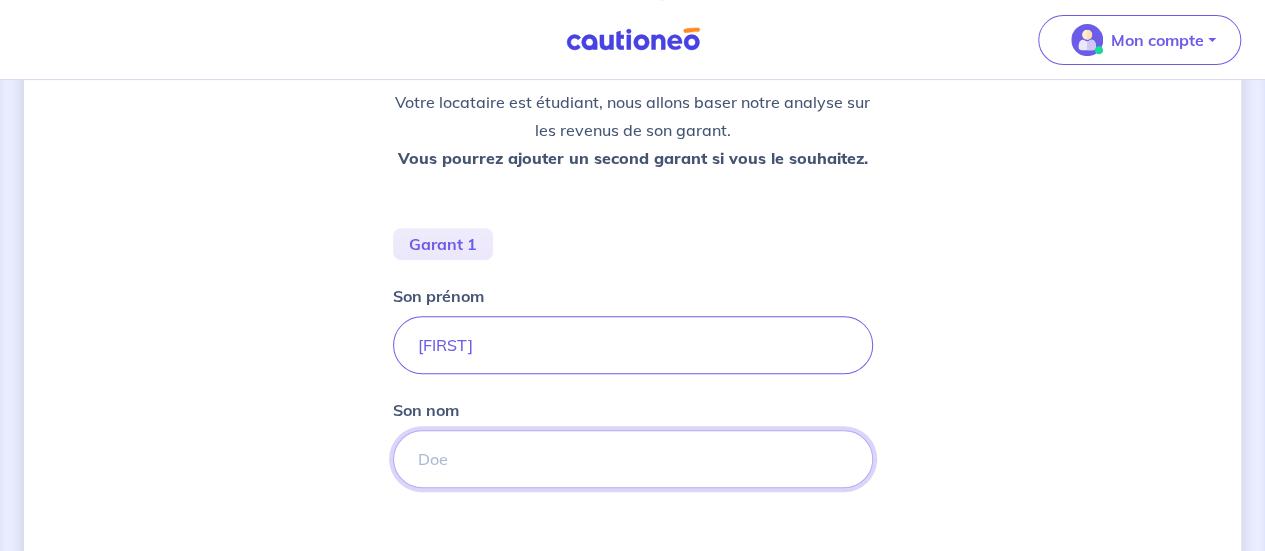 click on "Son nom" at bounding box center (633, 459) 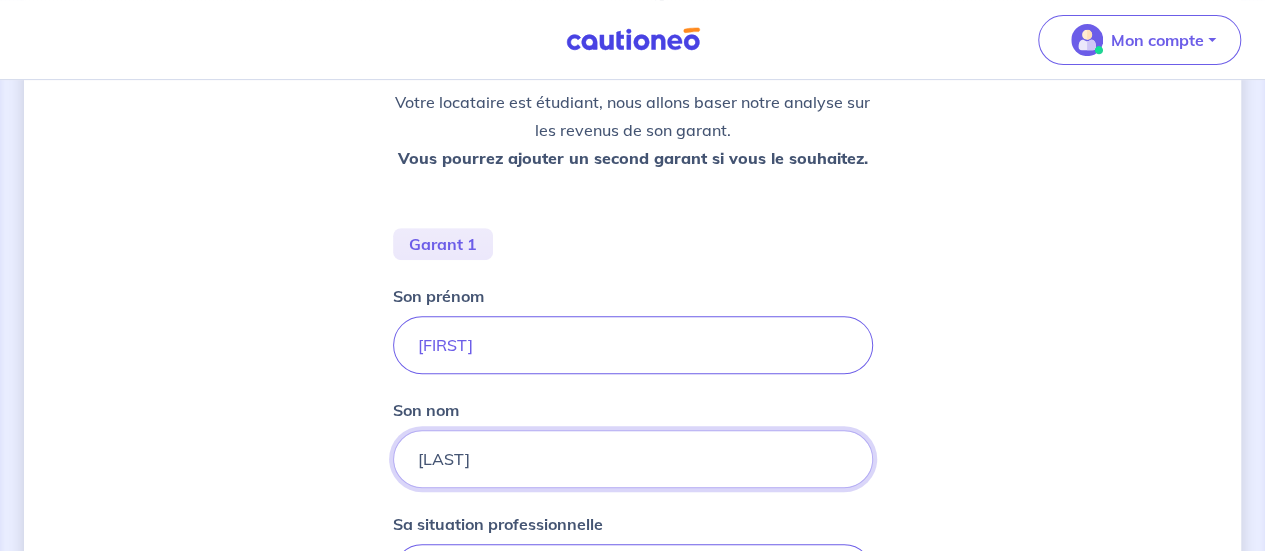 type on "[LAST]" 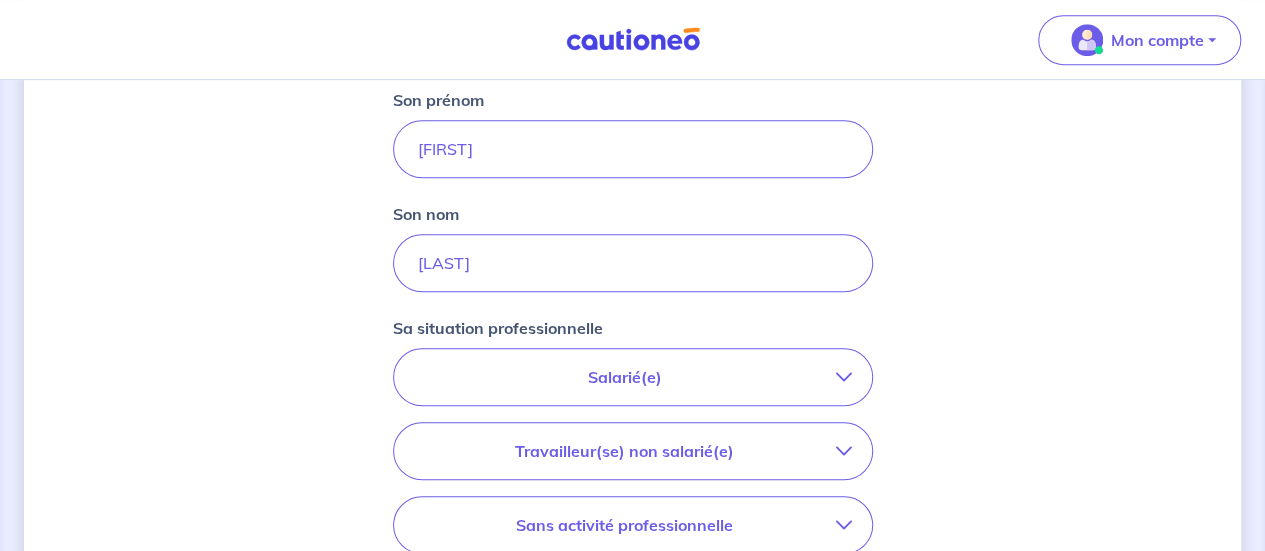 scroll, scrollTop: 500, scrollLeft: 0, axis: vertical 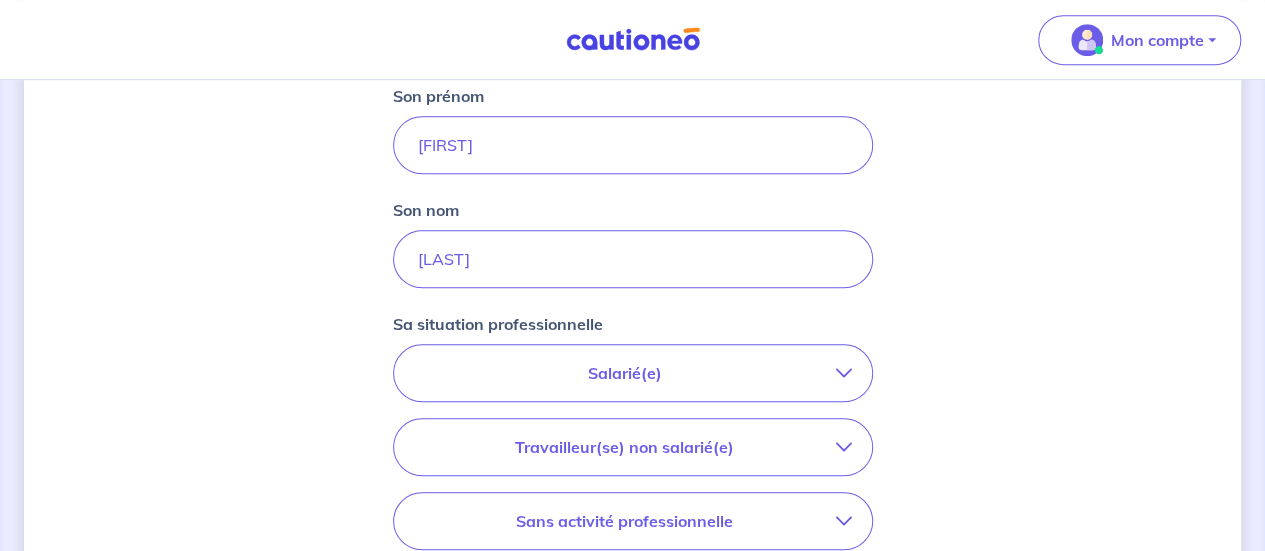 click on "Salarié(e)" at bounding box center (625, 373) 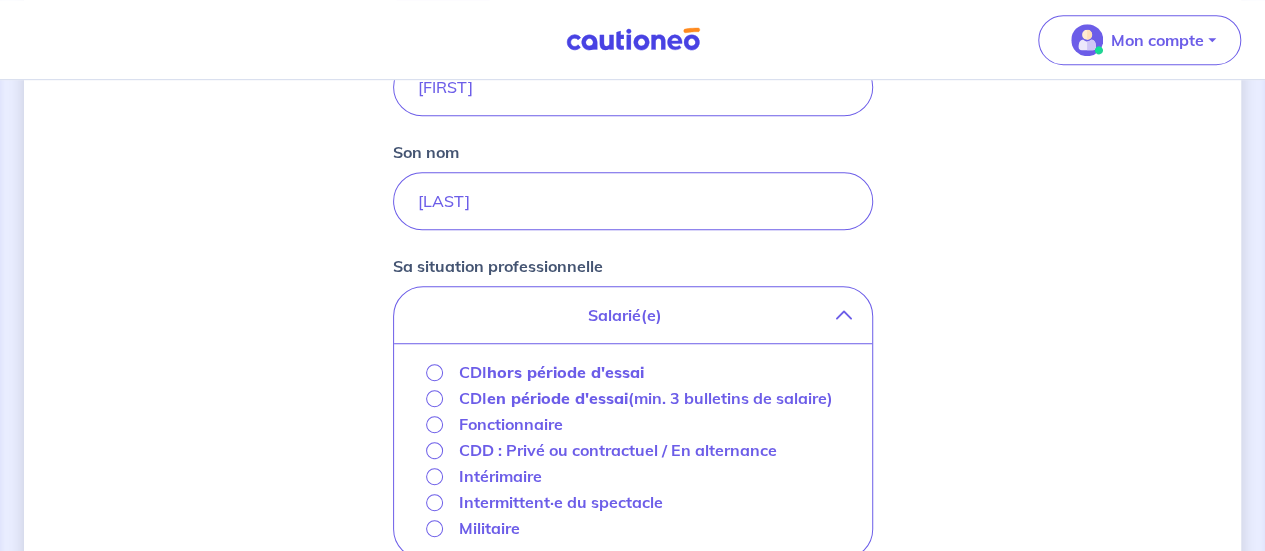 scroll, scrollTop: 600, scrollLeft: 0, axis: vertical 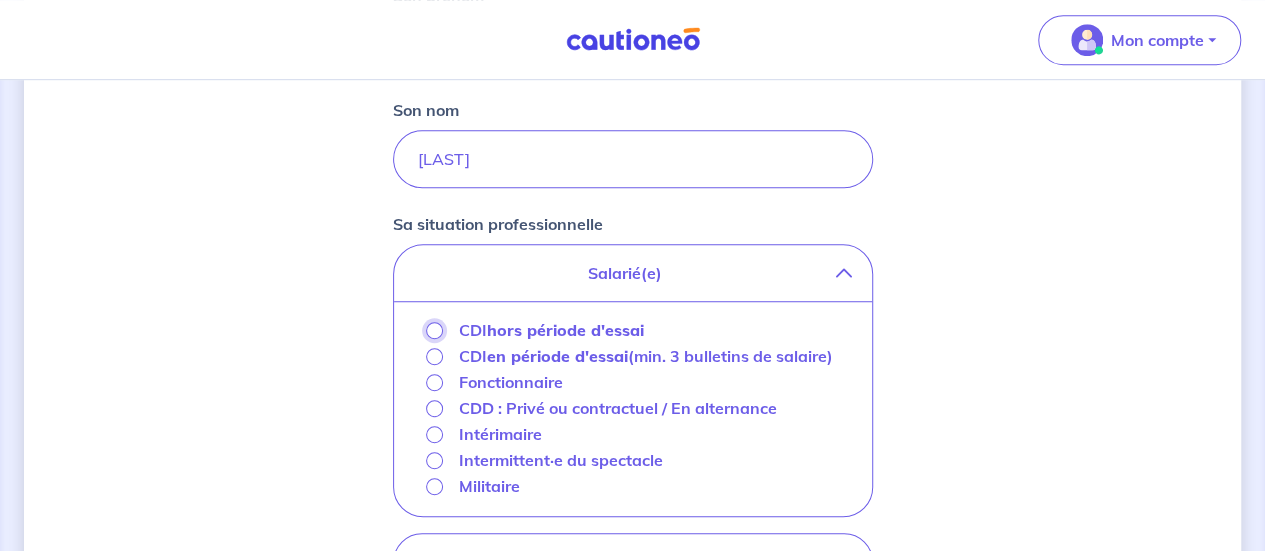 click on "CDI  hors période d'essai" at bounding box center [434, 330] 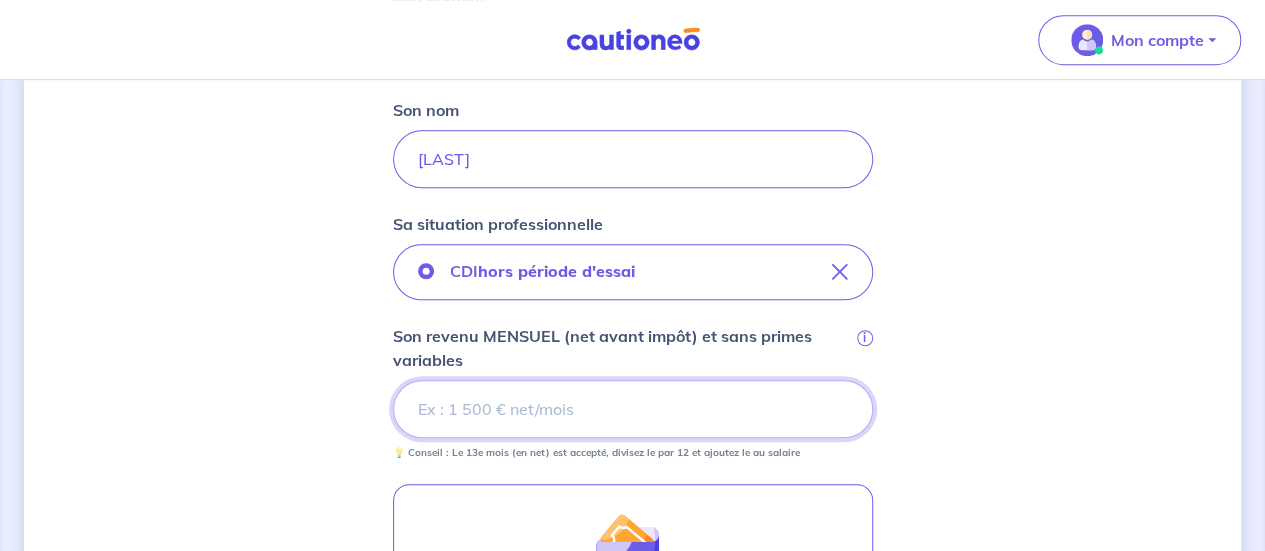 click on "Son revenu MENSUEL (net avant impôt) et sans primes variables i" at bounding box center (633, 409) 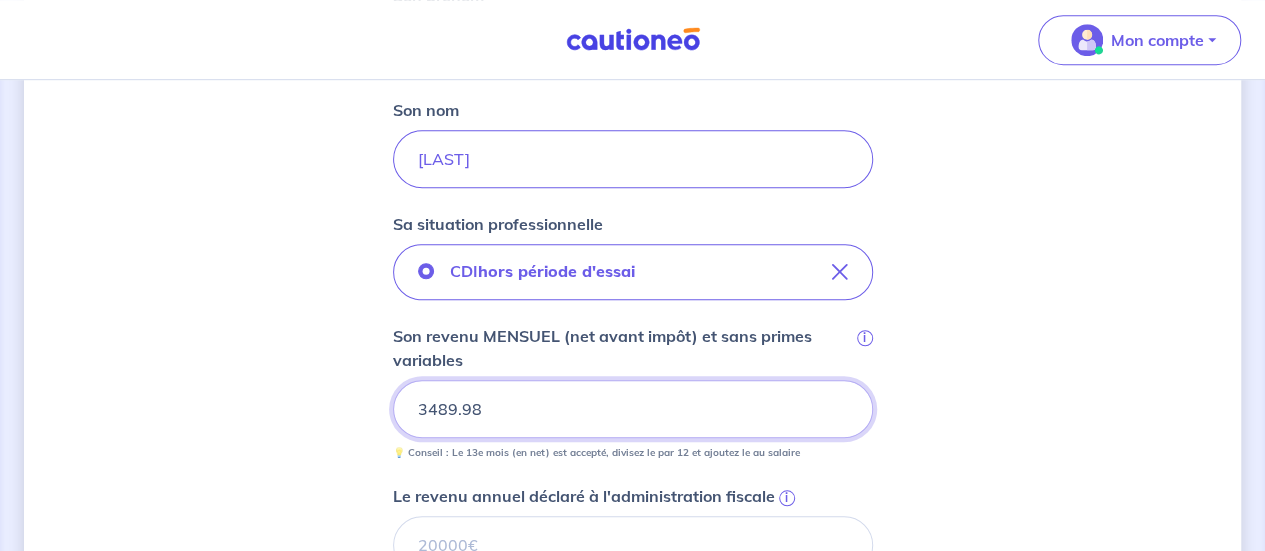 click on "3489.98" at bounding box center (633, 409) 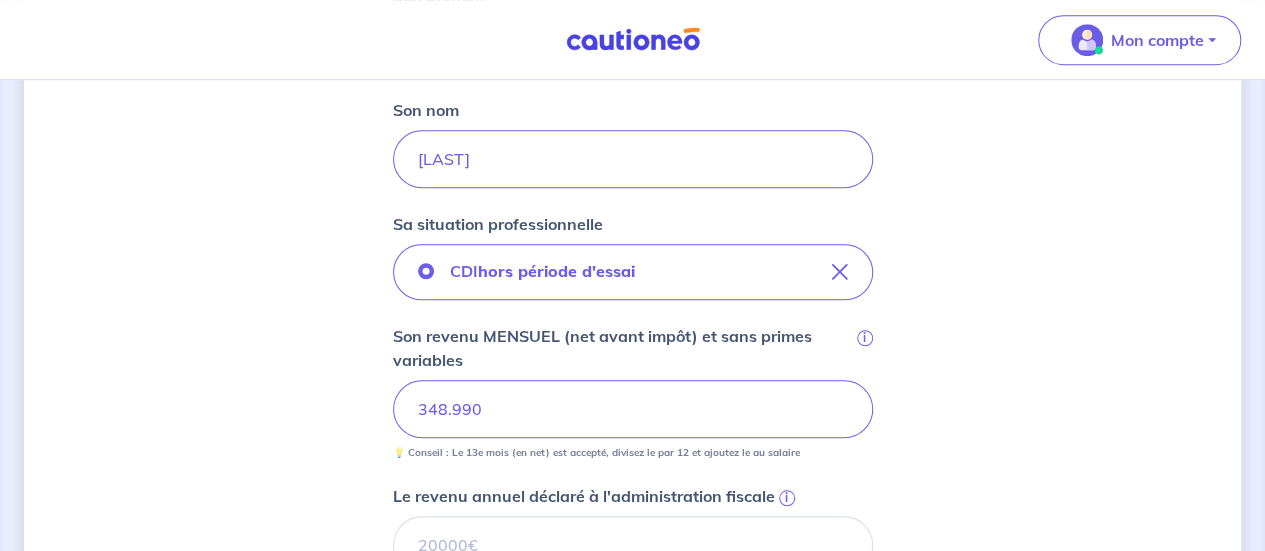 type on "348.99" 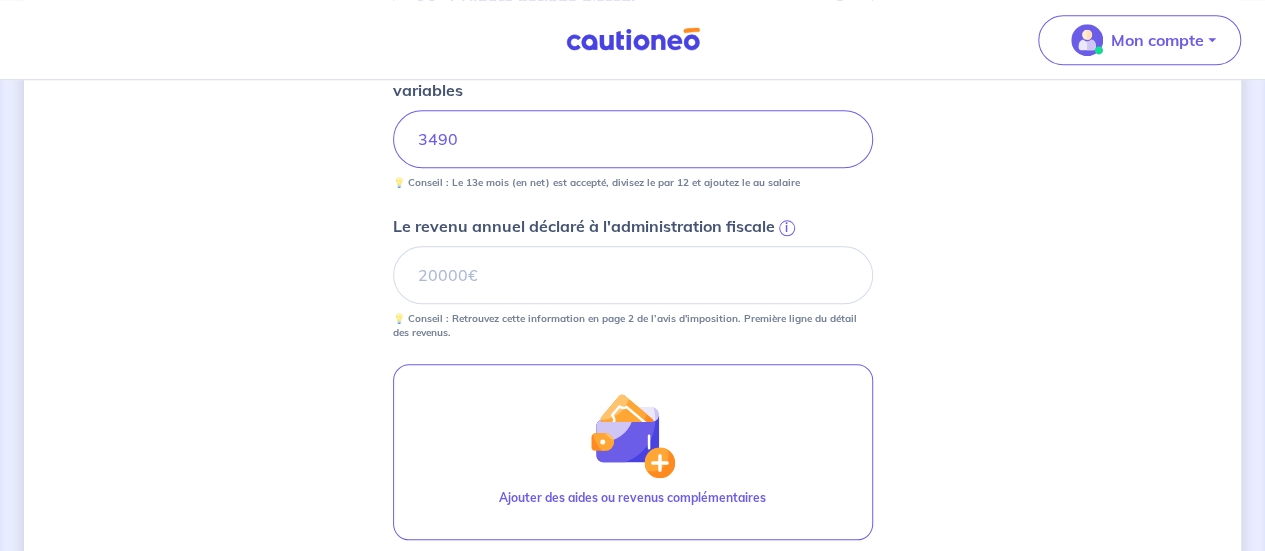 scroll, scrollTop: 1000, scrollLeft: 0, axis: vertical 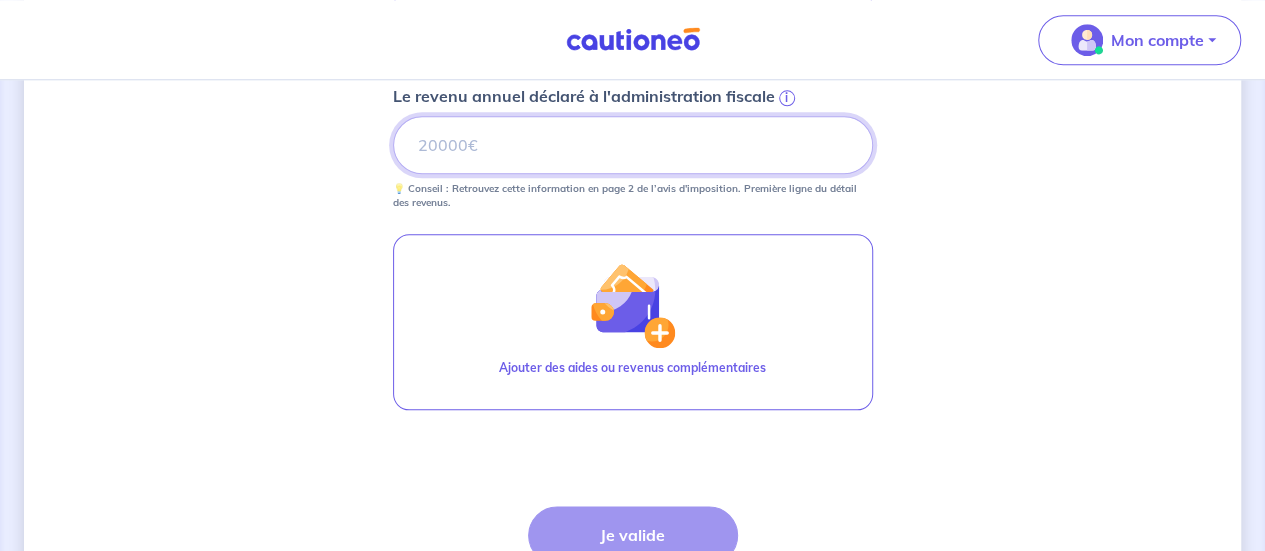 click on "Le revenu annuel déclaré à l'administration fiscale i" at bounding box center [633, 145] 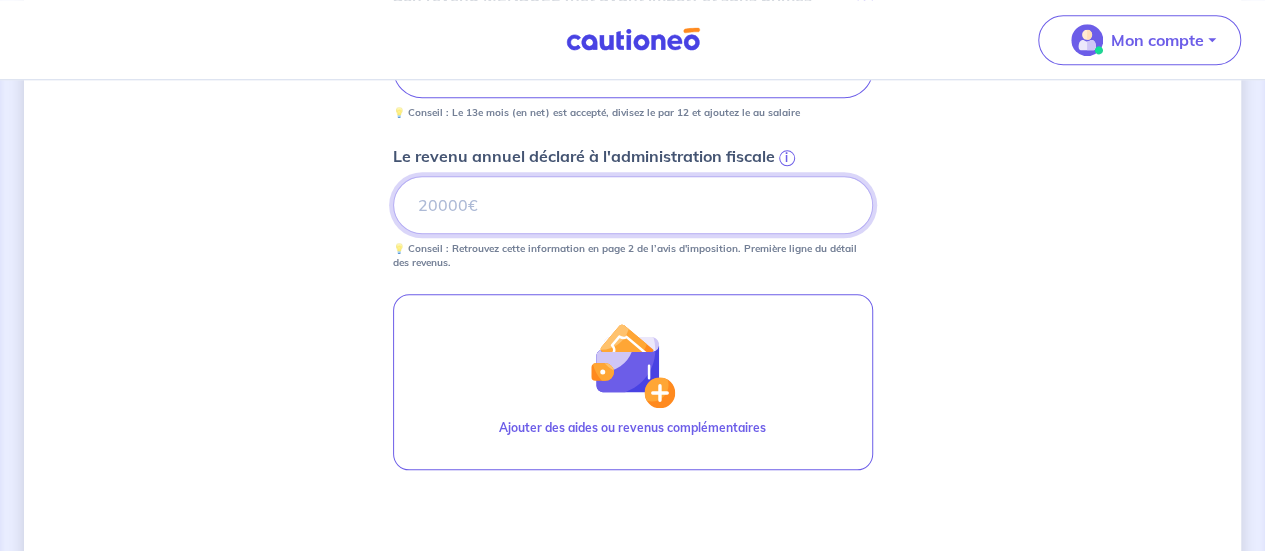 scroll, scrollTop: 778, scrollLeft: 0, axis: vertical 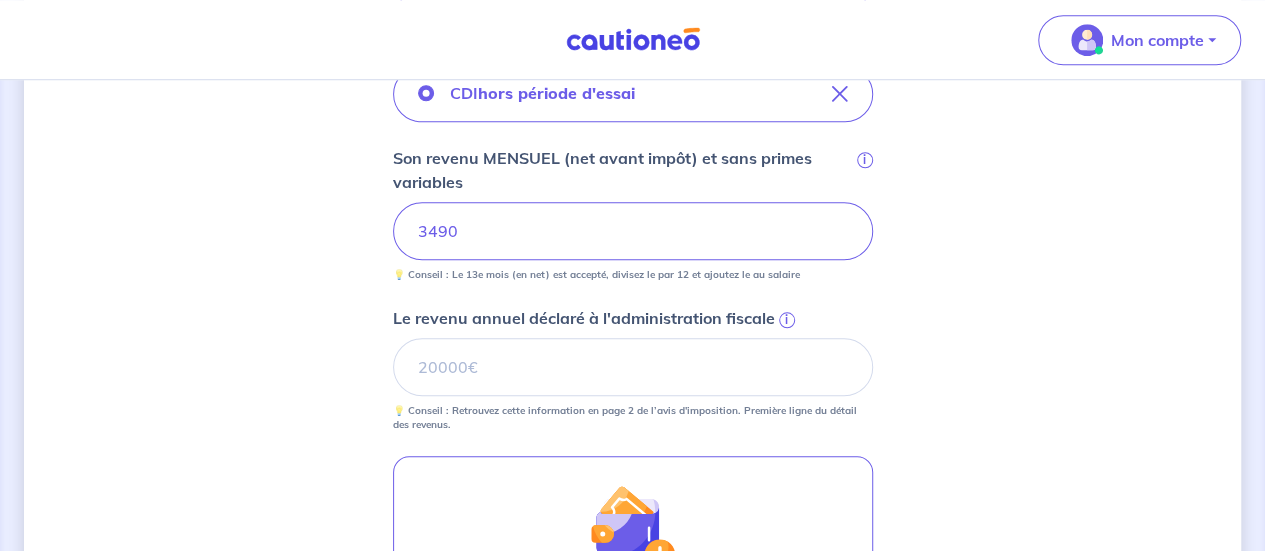 click on "Concernant les garants de : [FIRST] [LAST] Votre locataire est étudiant, nous allons baser notre analyse sur les revenus de son garant.
Vous pourrez ajouter un second garant si vous le souhaitez. Garant 1 Son prénom [FIRST] Son nom [LAST] Sa situation professionnelle CDI  hors période d'essai Son revenu MENSUEL (net avant impôt) et sans primes variables i 3490 💡 Conseil : Le 13e mois (en net) est accepté, divisez le par 12 et ajoutez le au salaire Le revenu annuel déclaré à l'administration fiscale i 💡 Conseil : Retrouvez cette information en page 2 de l’avis d'imposition. Première ligne du détail des revenus. Ajouter des aides ou revenus complémentaires Étape Précédente Précédent Je valide Je valide" at bounding box center (632, 129) 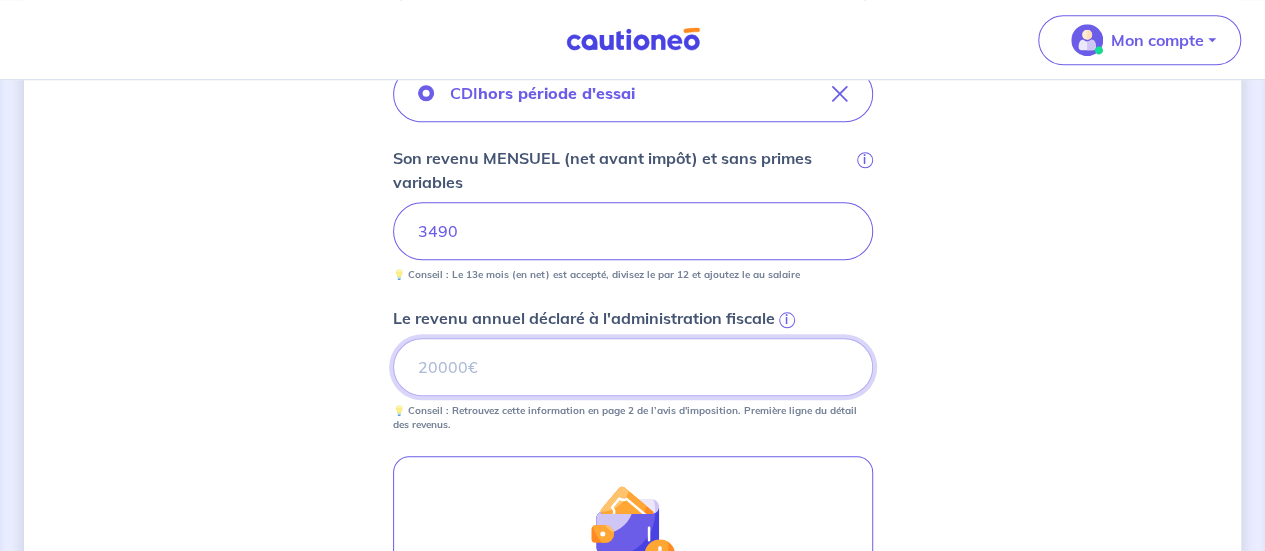 click on "Le revenu annuel déclaré à l'administration fiscale i" at bounding box center [633, 367] 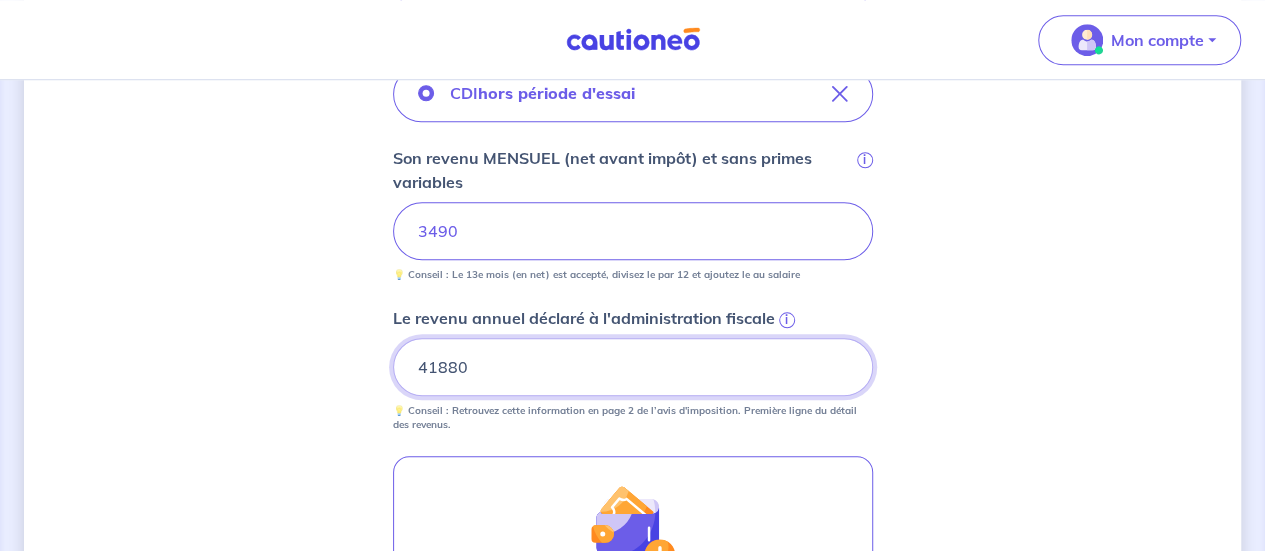 type on "41880" 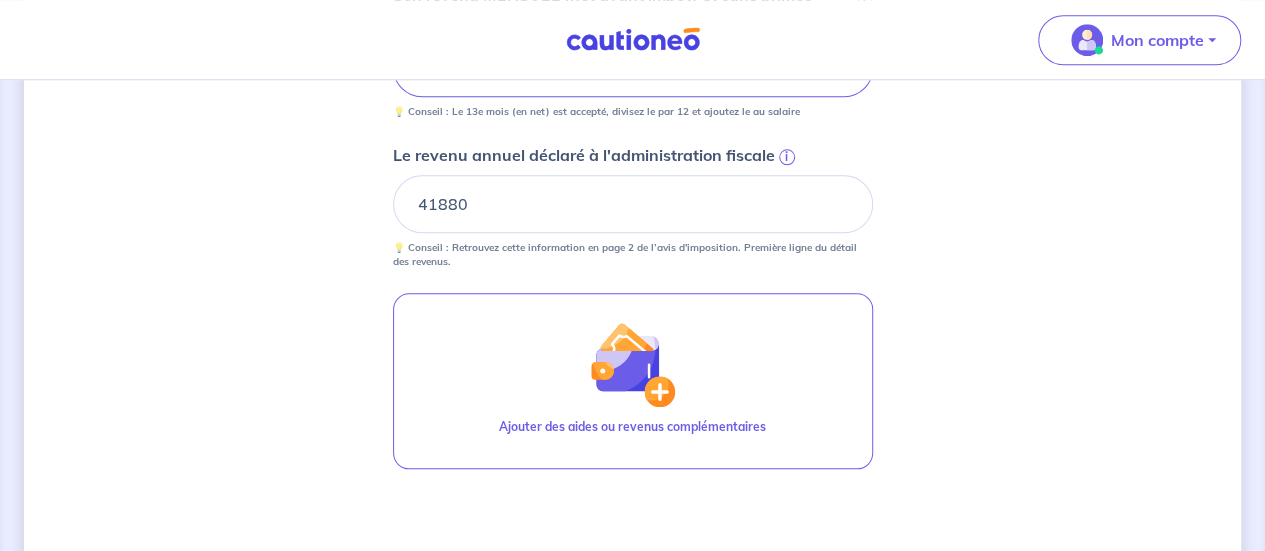scroll, scrollTop: 1082, scrollLeft: 0, axis: vertical 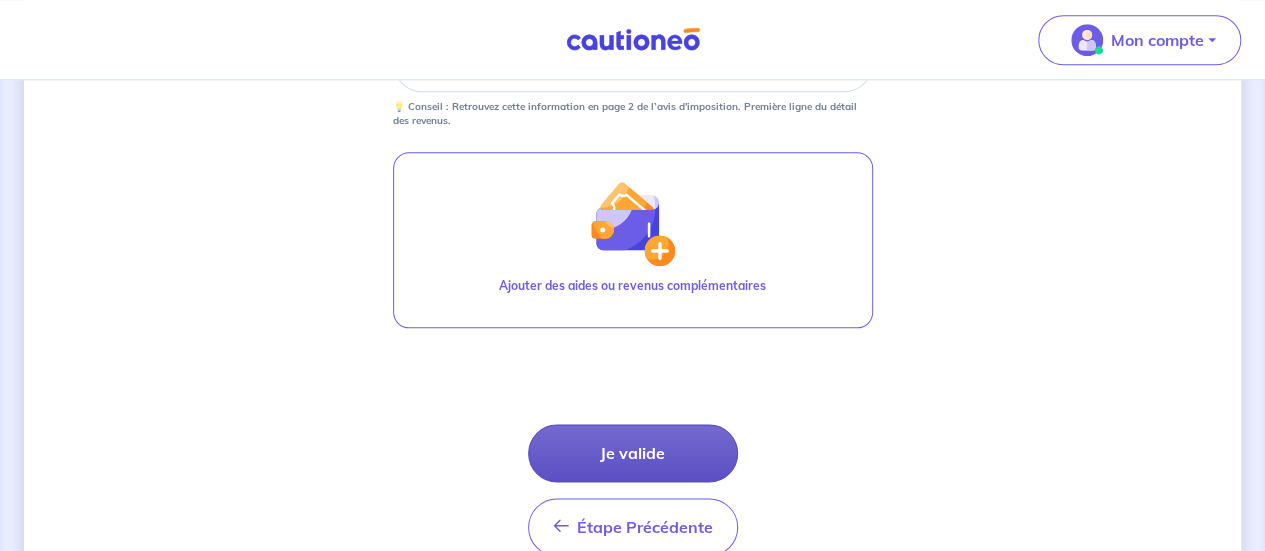 click on "Je valide" at bounding box center (633, 453) 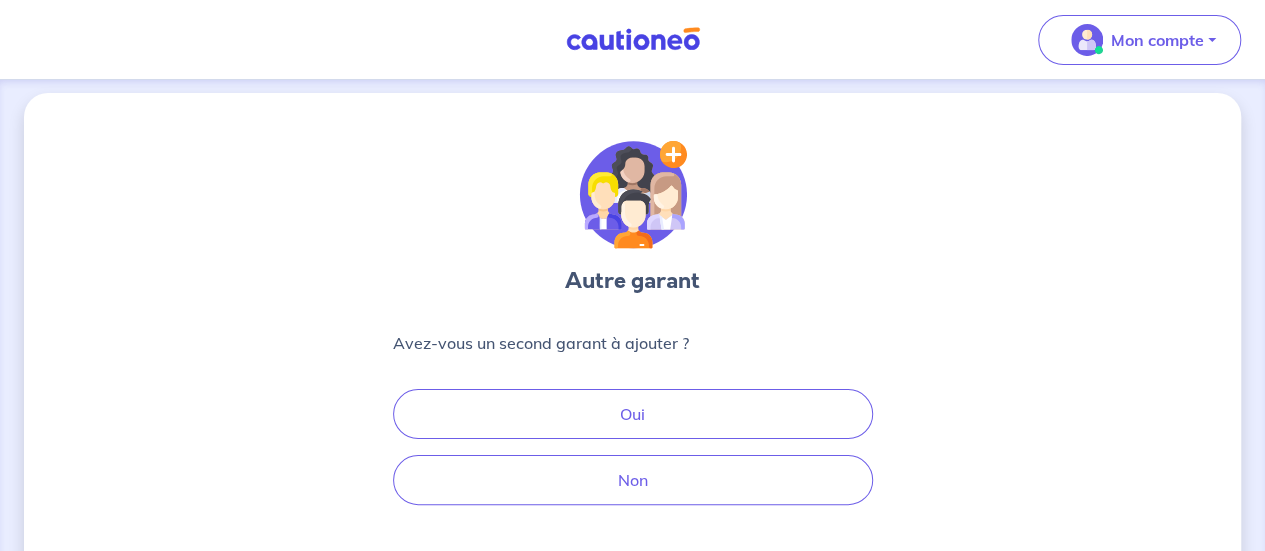 scroll, scrollTop: 0, scrollLeft: 0, axis: both 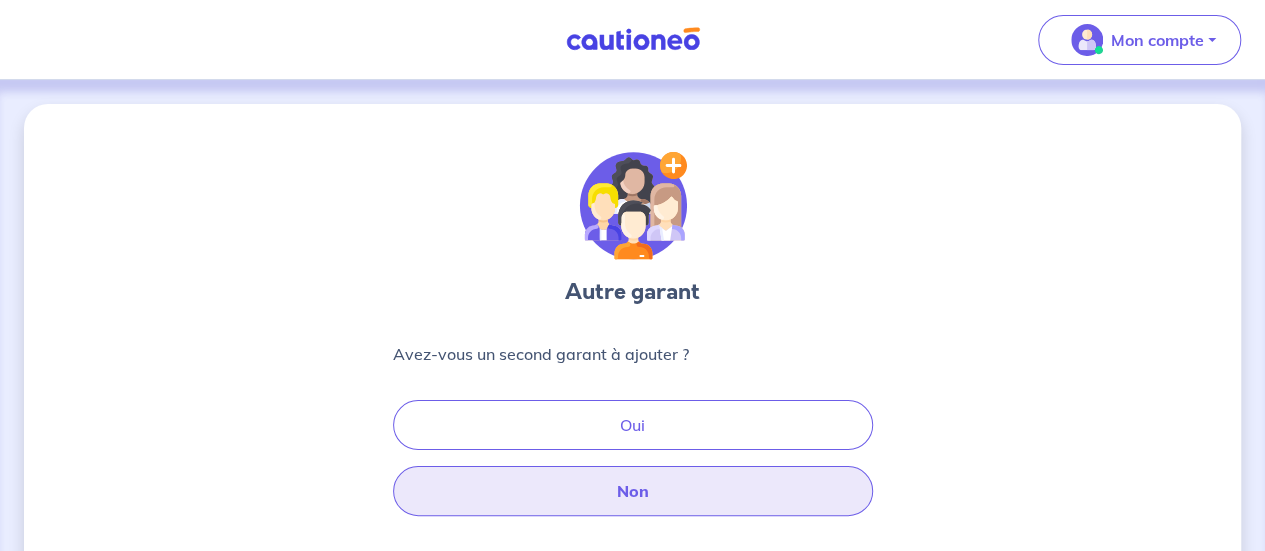 click on "Non" at bounding box center (633, 491) 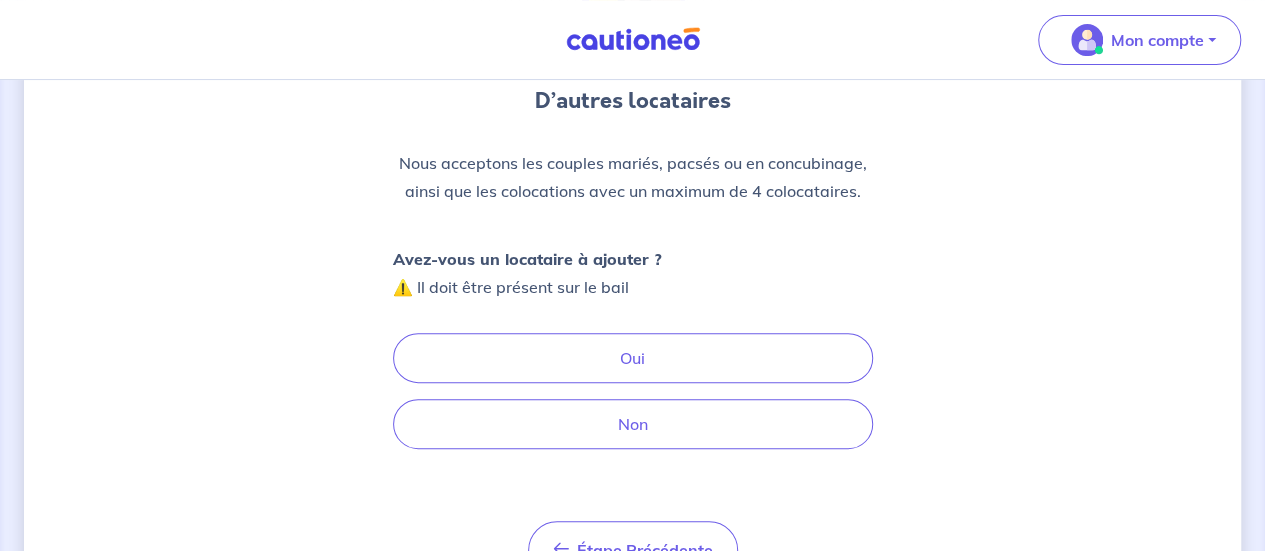 scroll, scrollTop: 200, scrollLeft: 0, axis: vertical 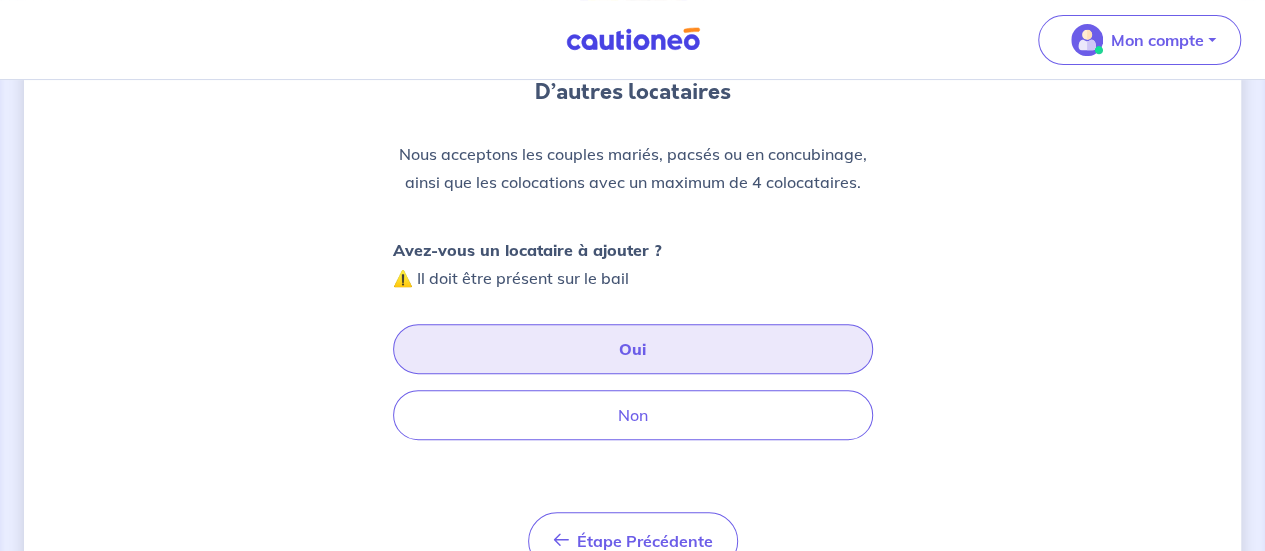 click on "Oui" at bounding box center (633, 349) 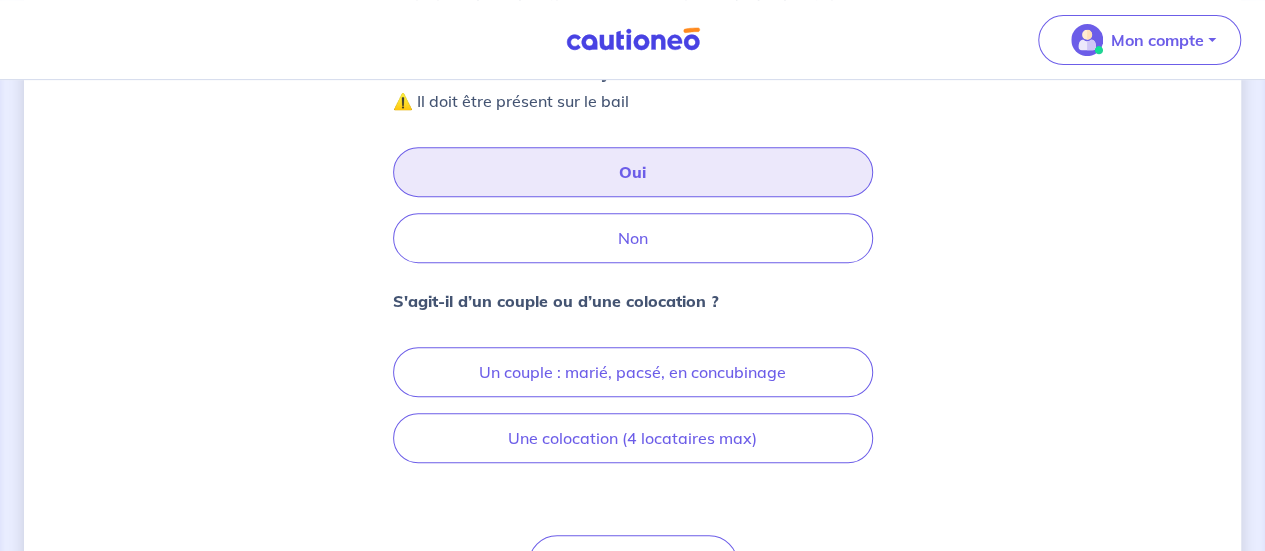 scroll, scrollTop: 495, scrollLeft: 0, axis: vertical 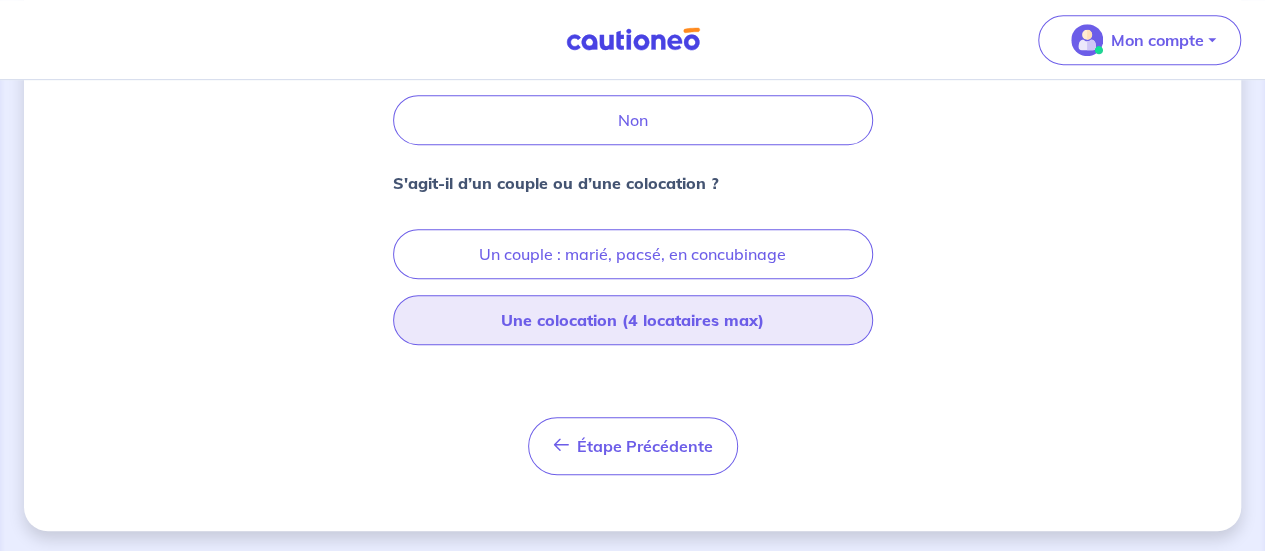 click on "Une colocation (4 locataires max)" at bounding box center (633, 320) 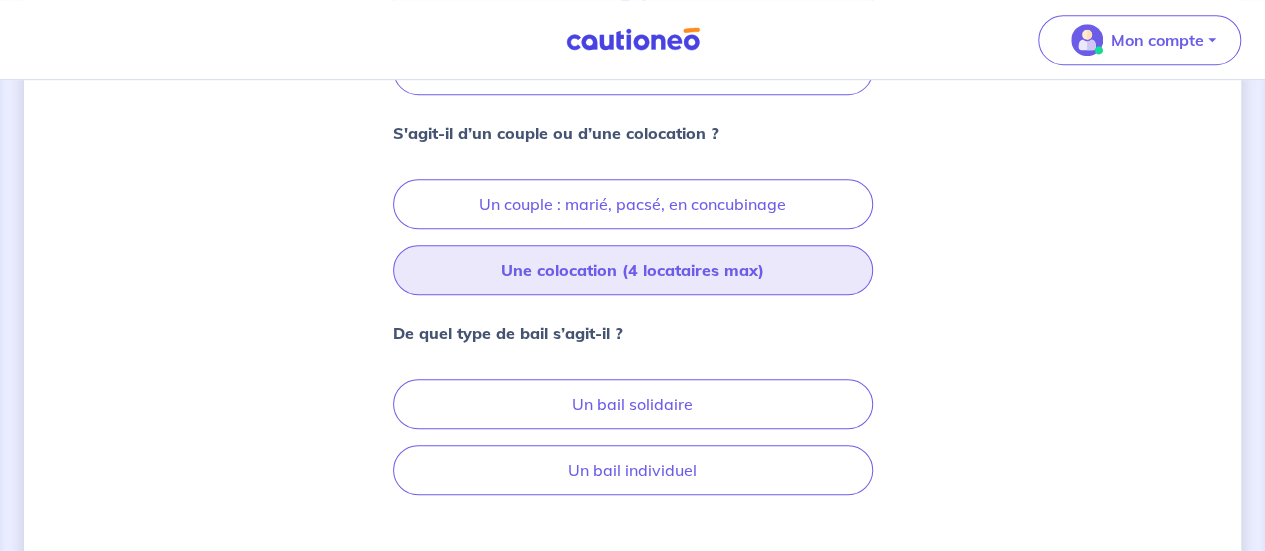 scroll, scrollTop: 694, scrollLeft: 0, axis: vertical 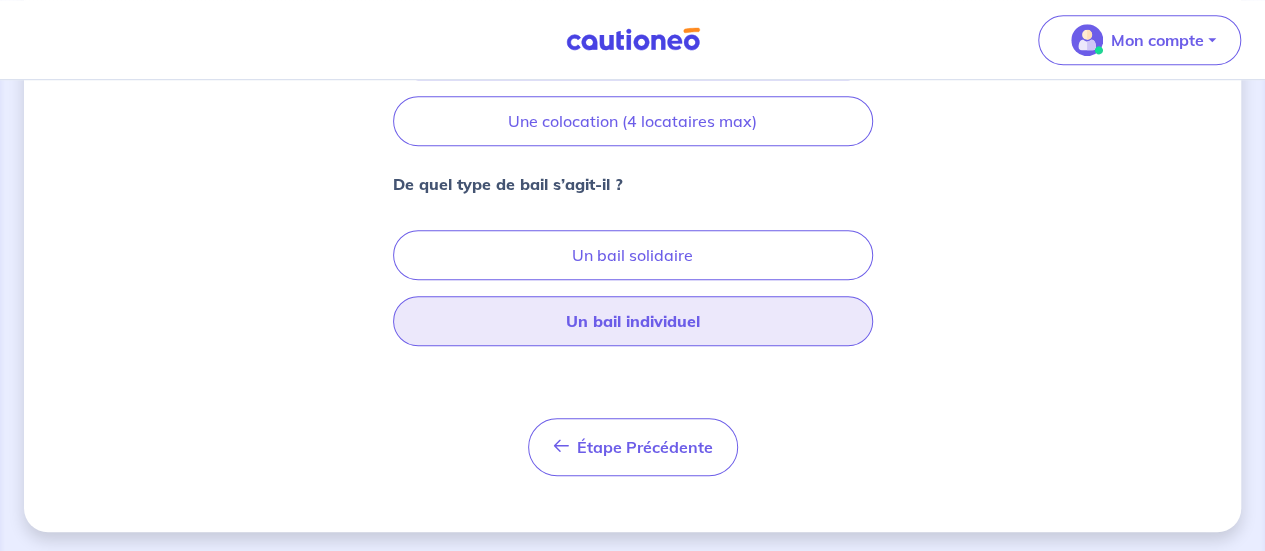 click on "Un bail individuel" at bounding box center [633, 321] 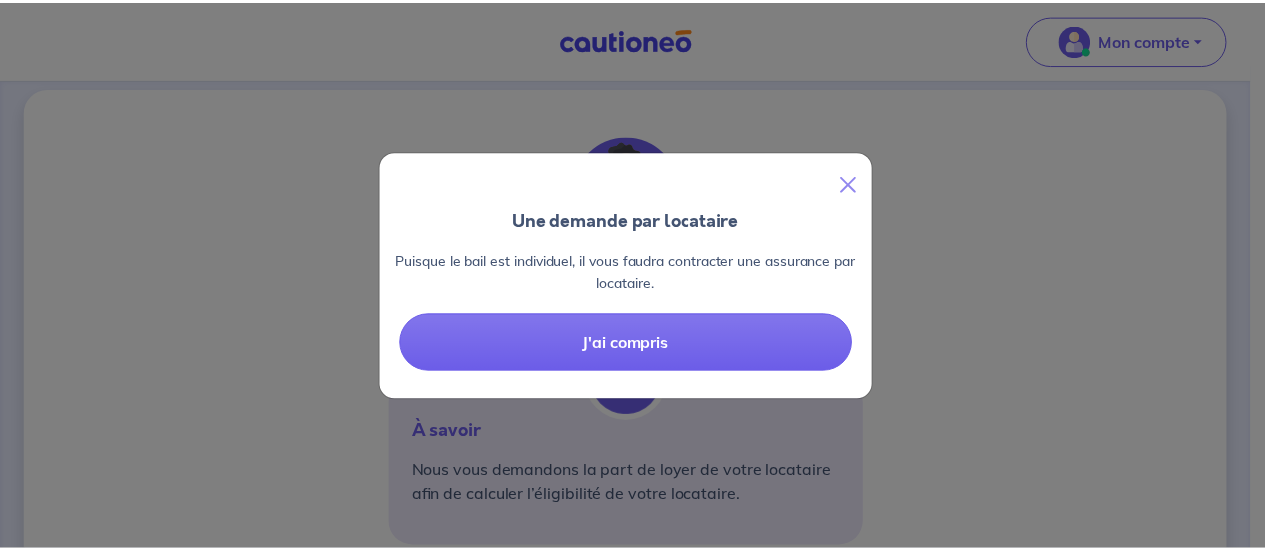 scroll, scrollTop: 0, scrollLeft: 0, axis: both 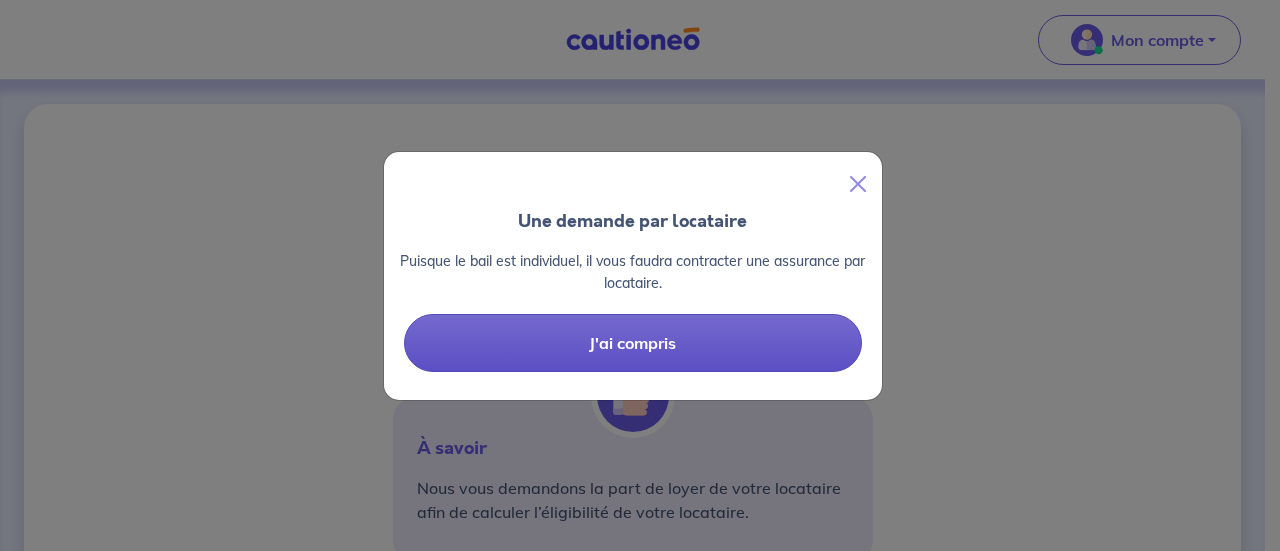 click on "J'ai compris" at bounding box center (633, 343) 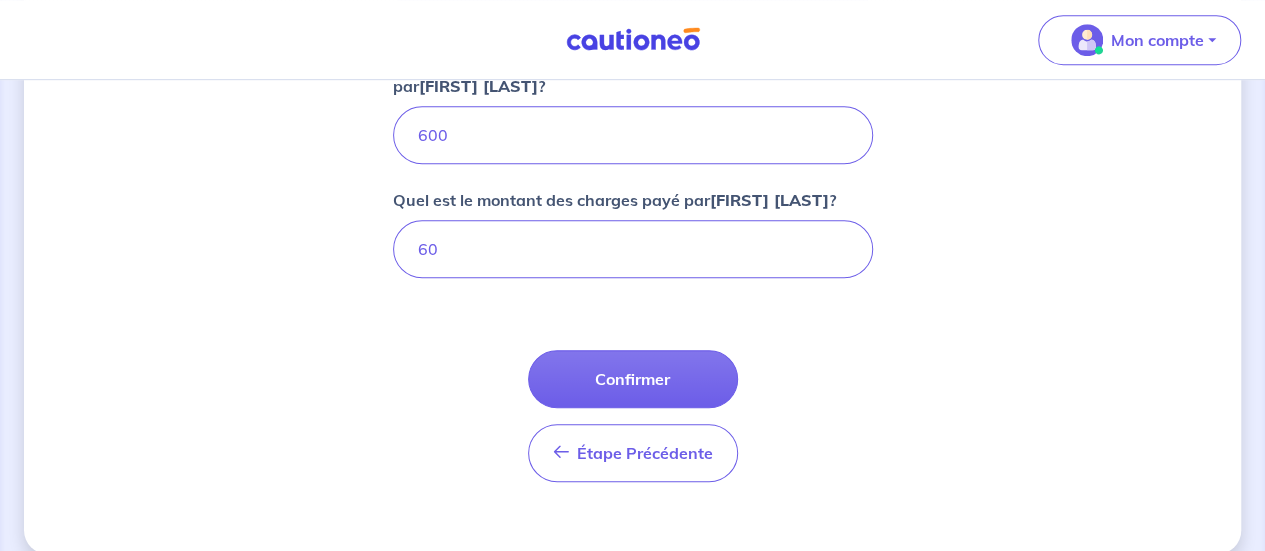 scroll, scrollTop: 578, scrollLeft: 0, axis: vertical 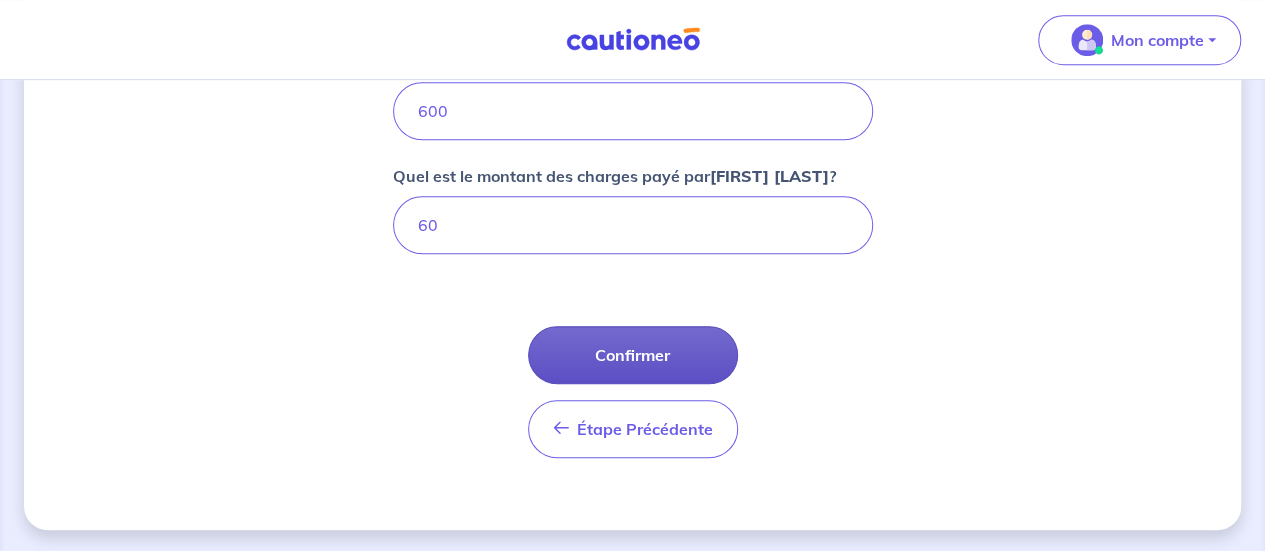 click on "Confirmer" at bounding box center (633, 355) 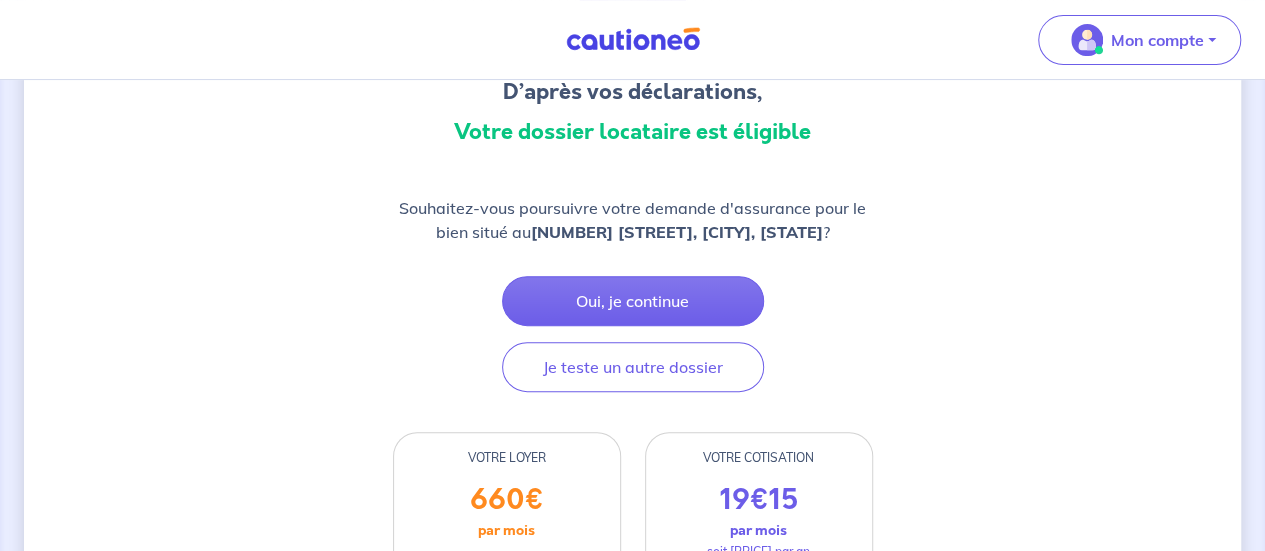 scroll, scrollTop: 300, scrollLeft: 0, axis: vertical 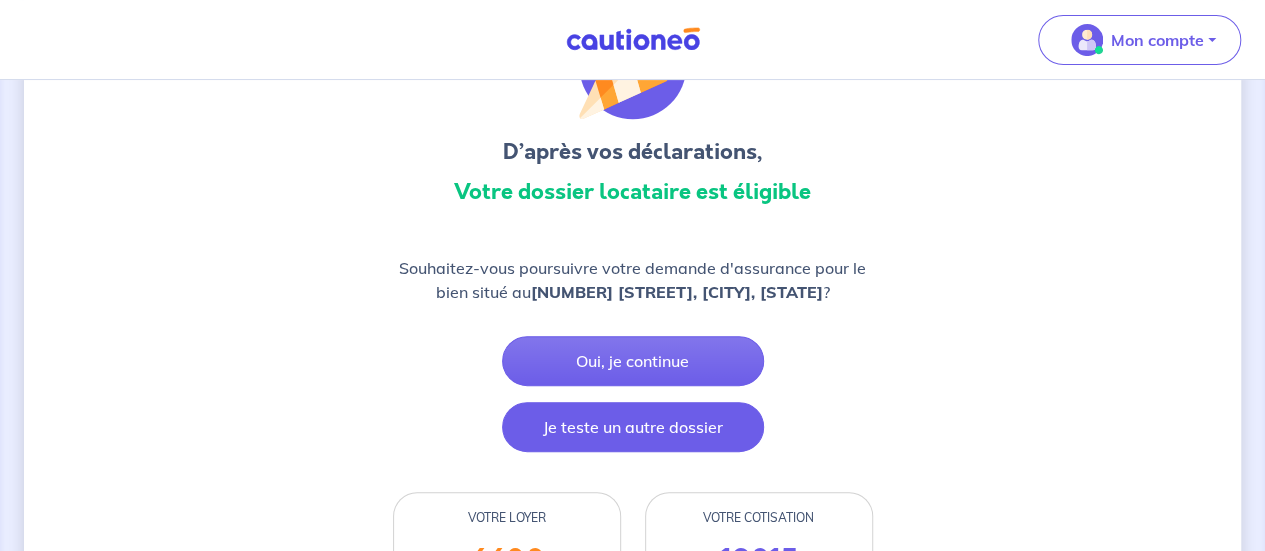 click on "Je teste un autre dossier" at bounding box center [633, 427] 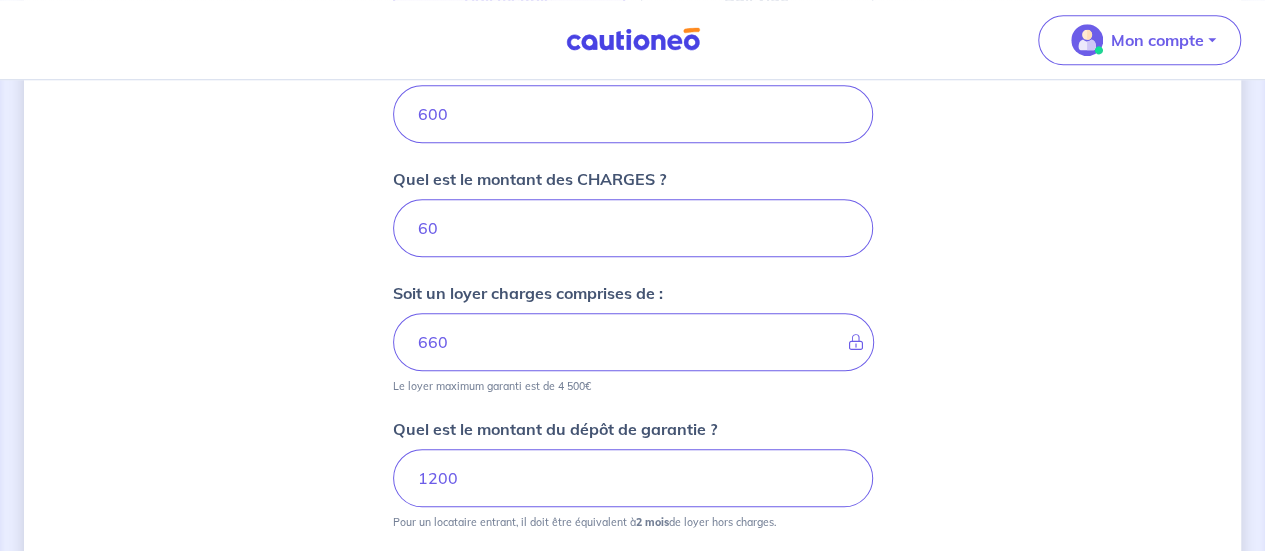 scroll, scrollTop: 986, scrollLeft: 0, axis: vertical 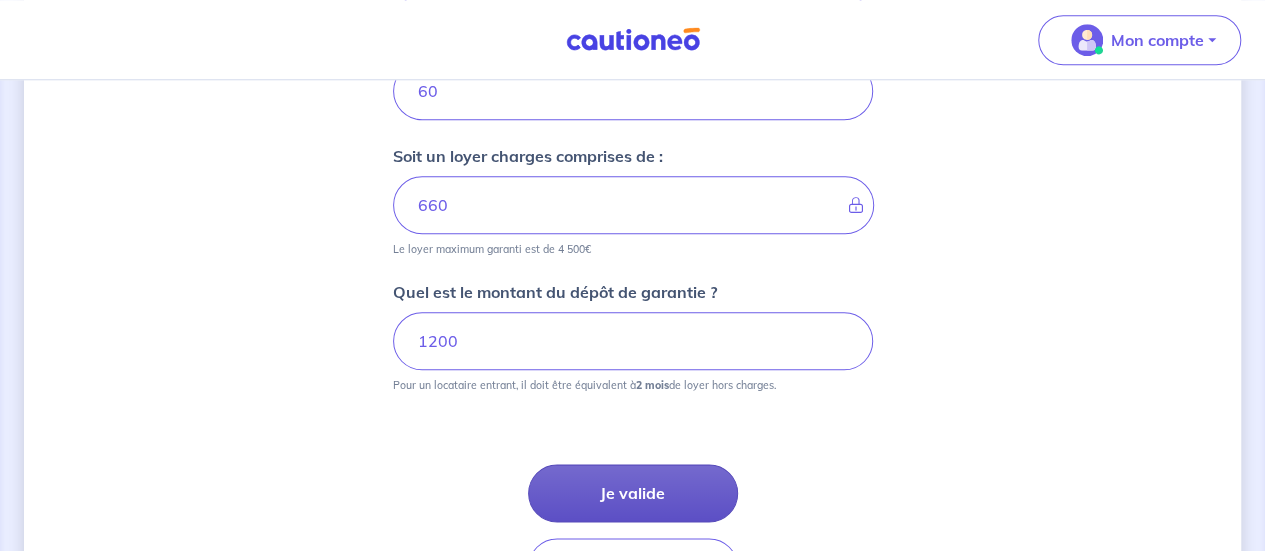 click on "Je valide" at bounding box center (633, 493) 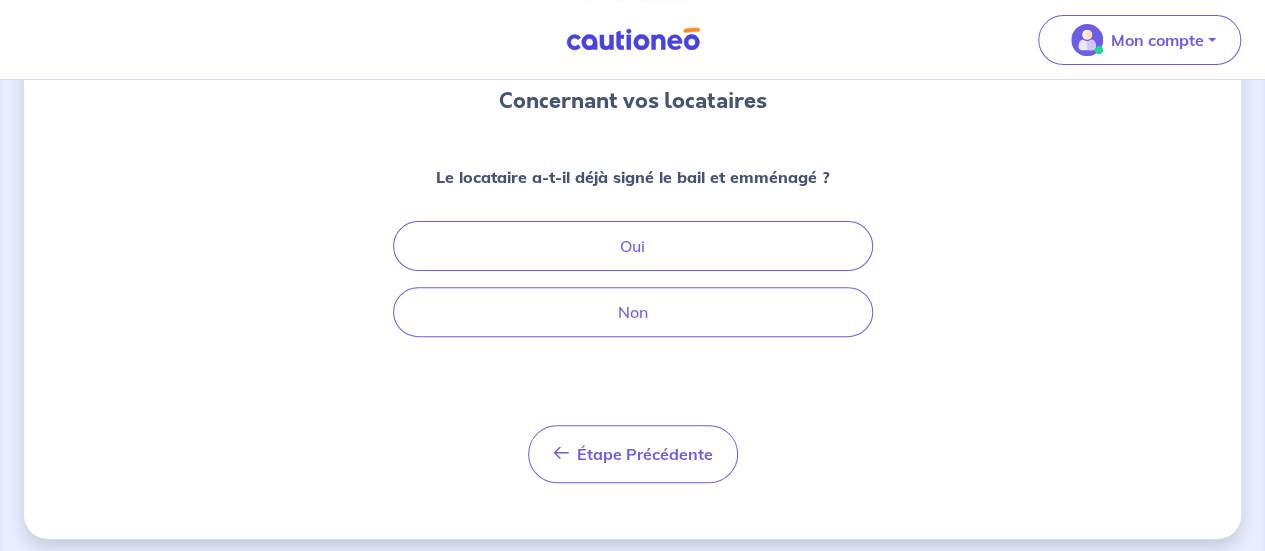 scroll, scrollTop: 200, scrollLeft: 0, axis: vertical 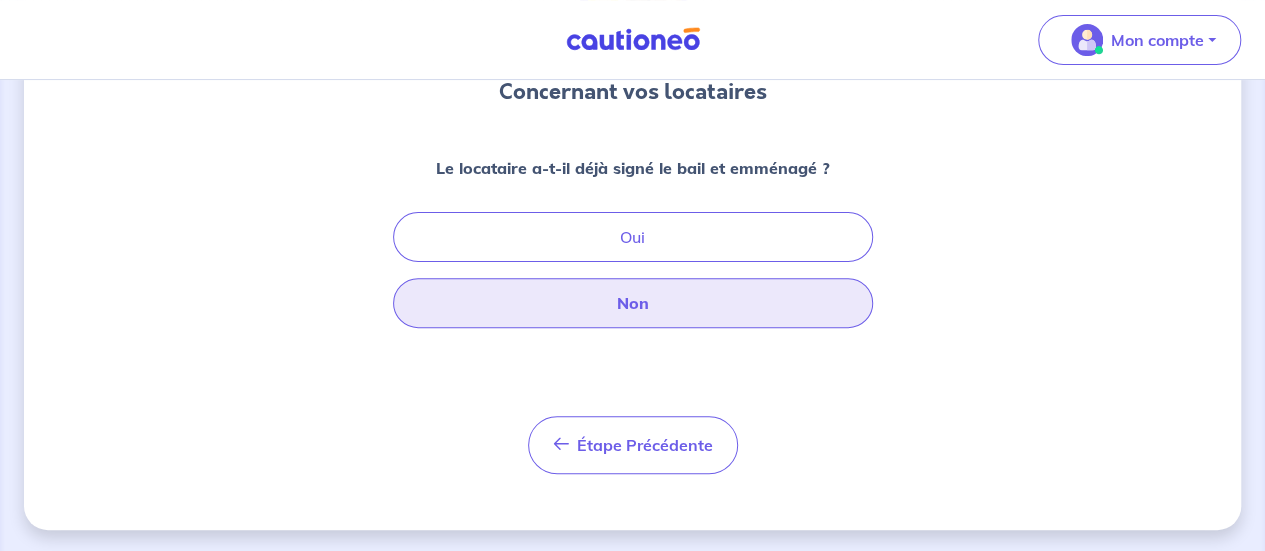 click on "Non" at bounding box center (633, 303) 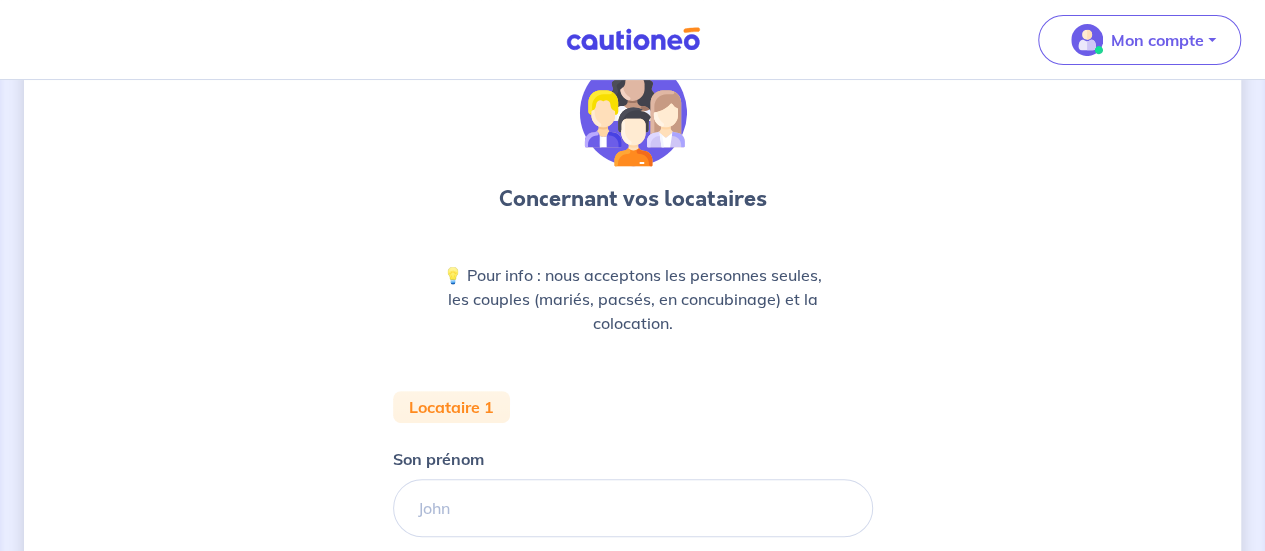 scroll, scrollTop: 200, scrollLeft: 0, axis: vertical 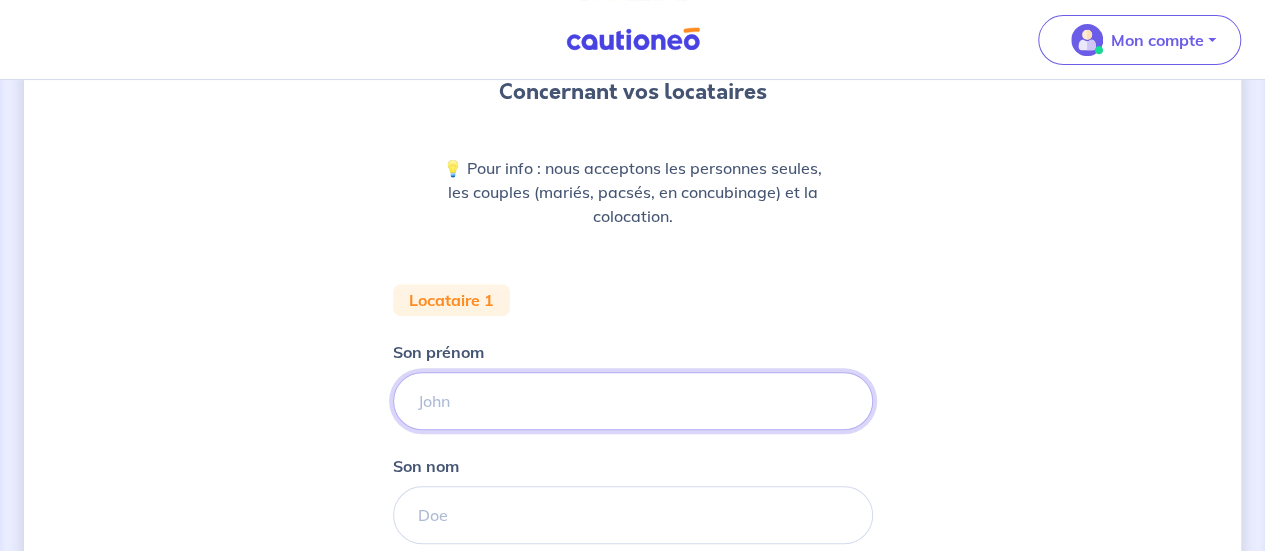 click on "Son prénom" at bounding box center [633, 401] 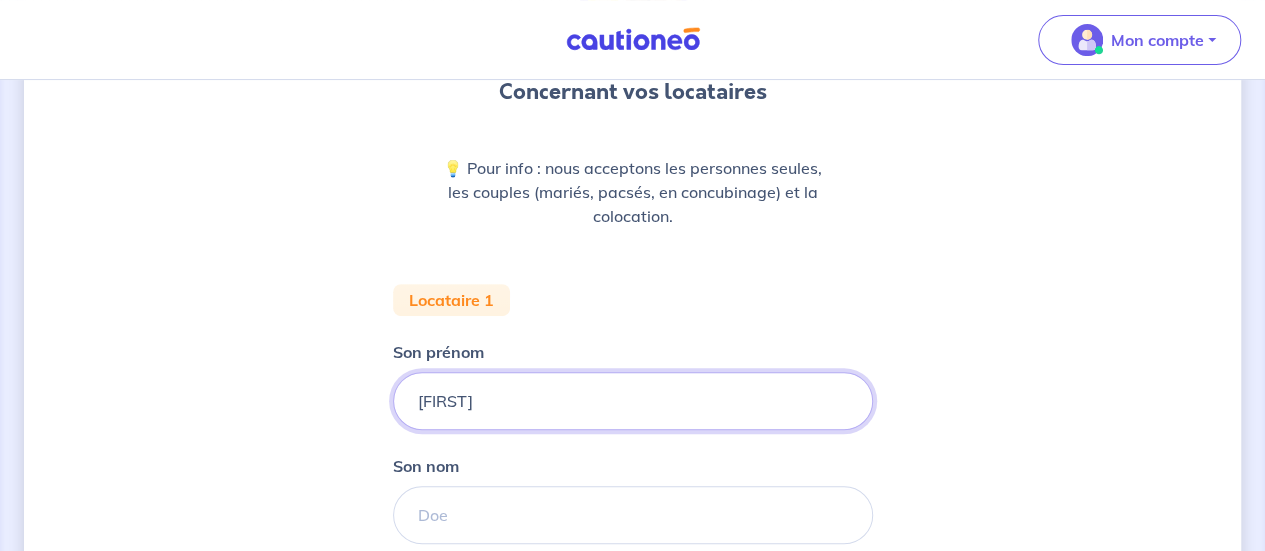 type on "[FIRST]" 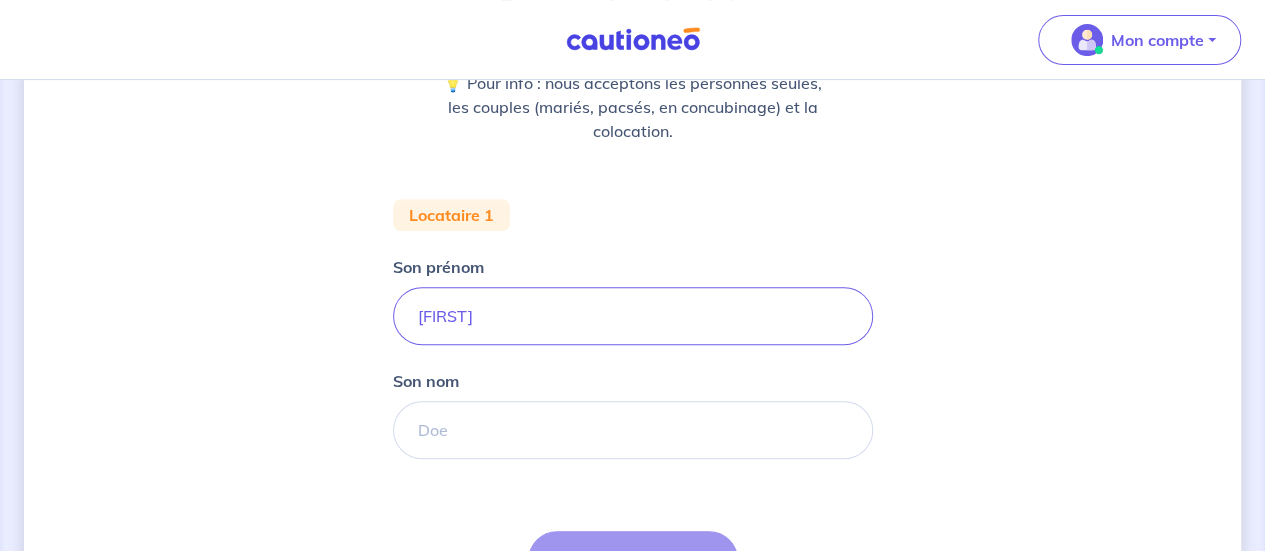 scroll, scrollTop: 400, scrollLeft: 0, axis: vertical 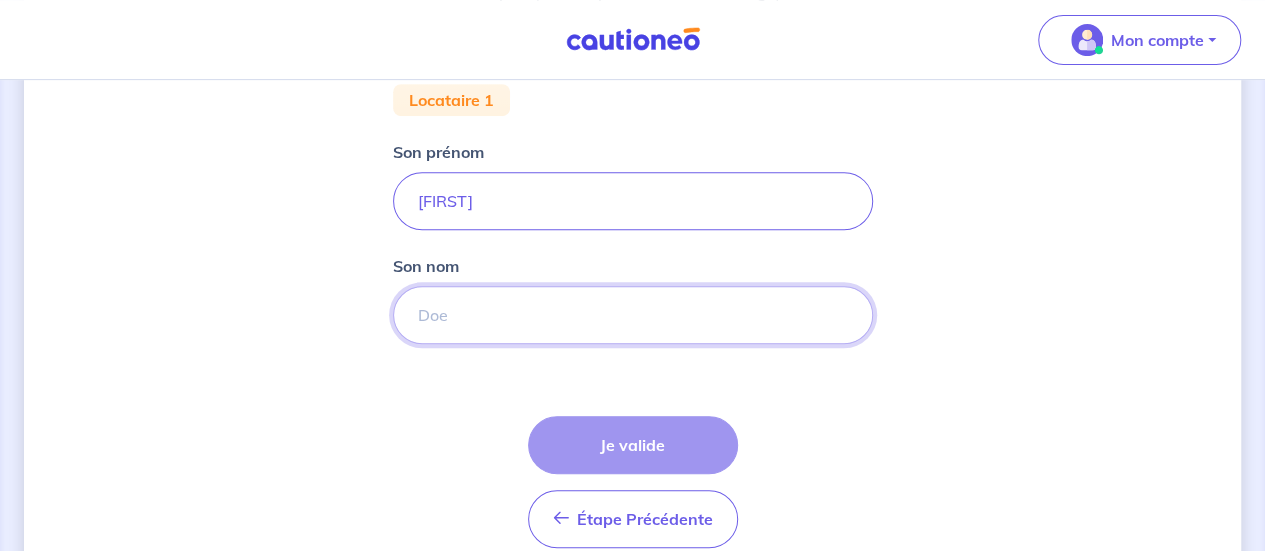 click on "Son nom" at bounding box center [633, 315] 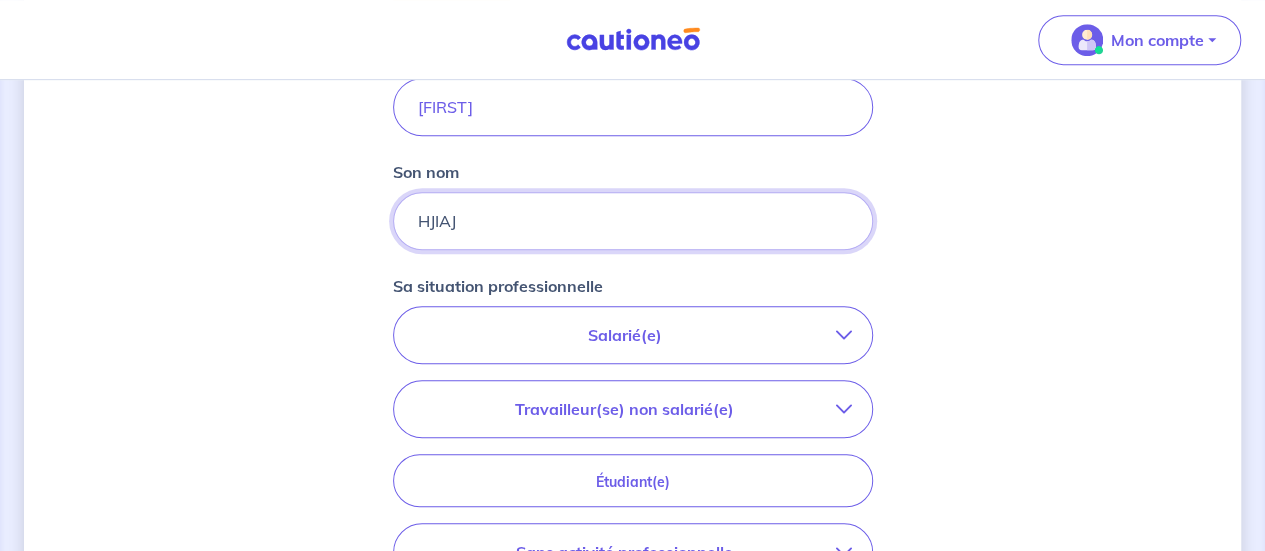 scroll, scrollTop: 600, scrollLeft: 0, axis: vertical 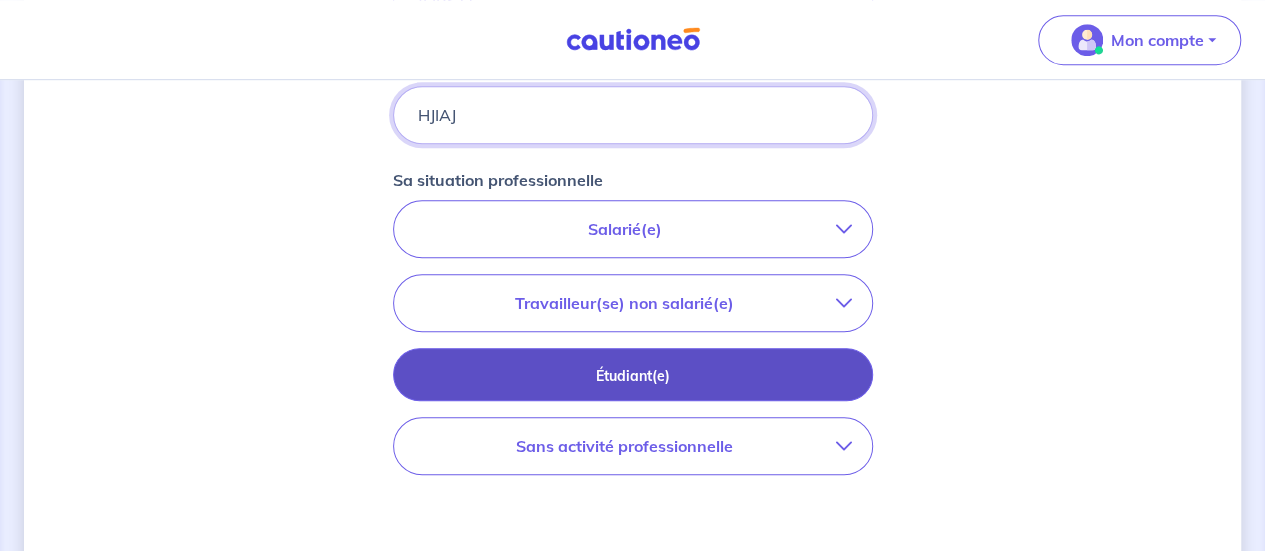 type on "HJIAJ" 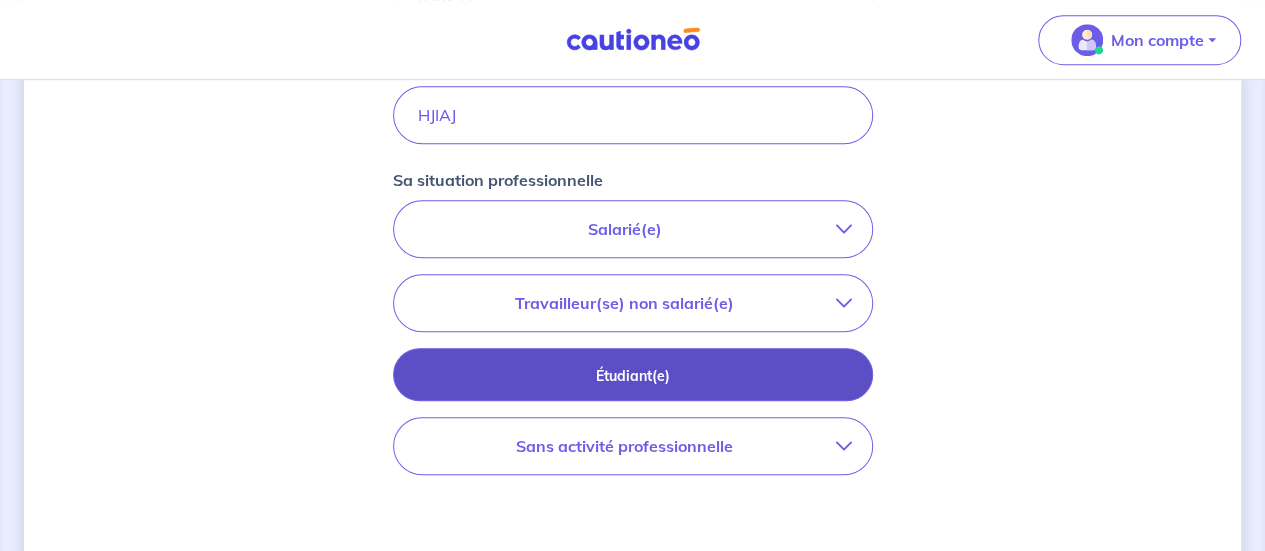 click on "Étudiant(e)" at bounding box center [633, 376] 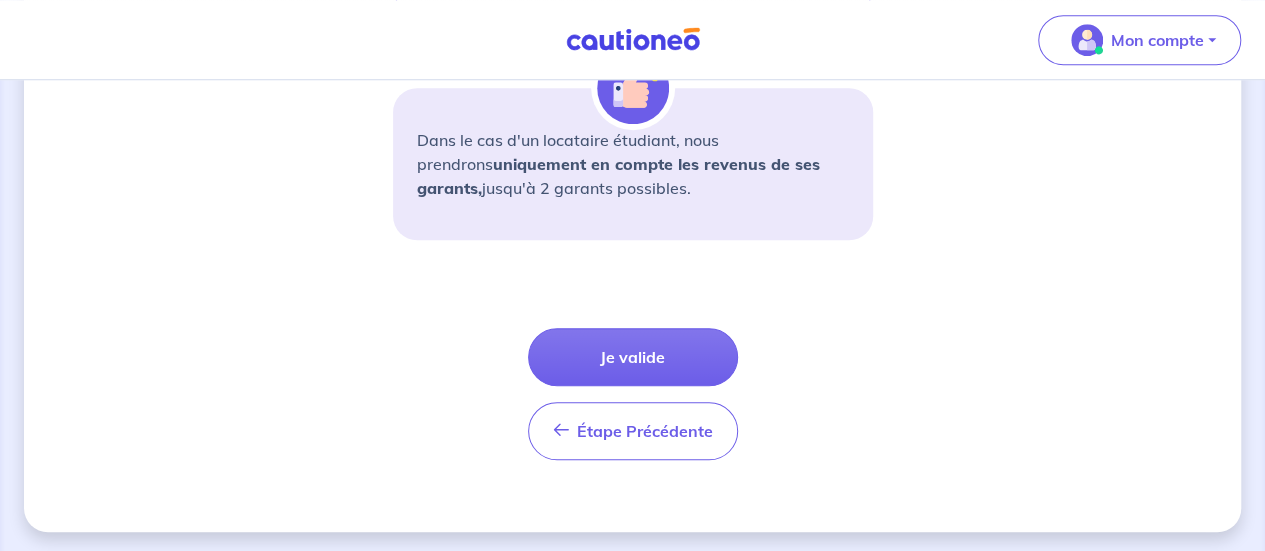 scroll, scrollTop: 842, scrollLeft: 0, axis: vertical 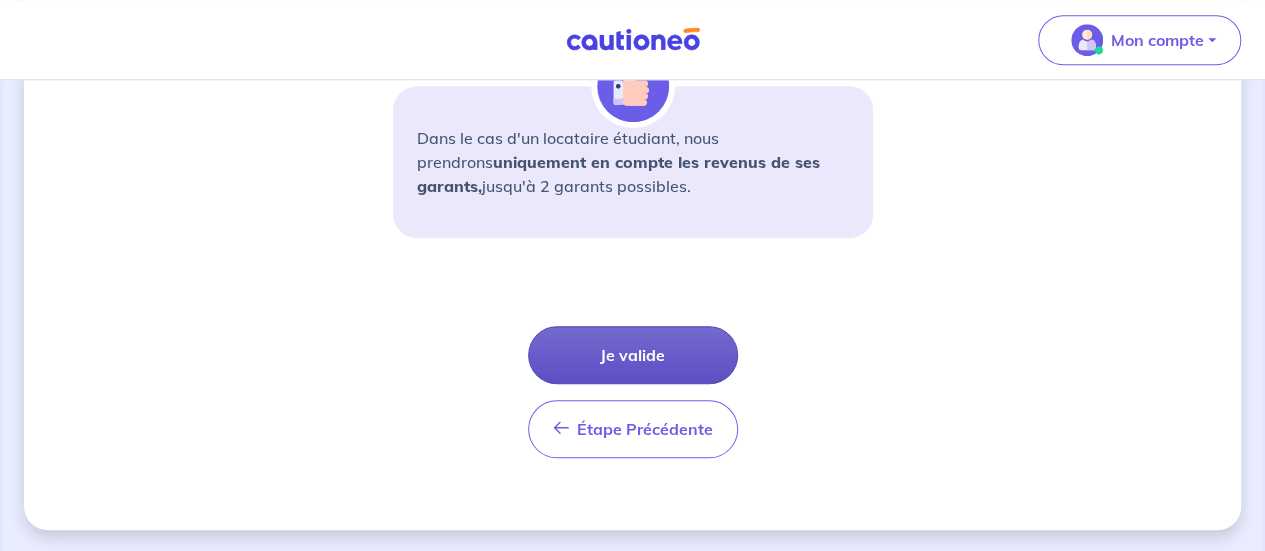 click on "Je valide" at bounding box center (633, 355) 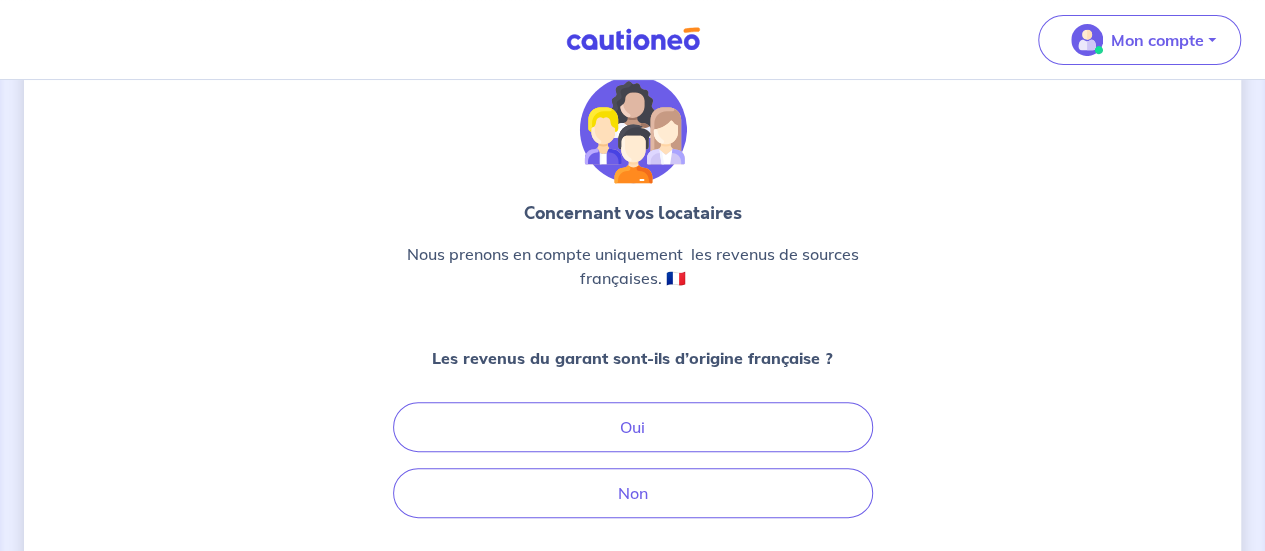 scroll, scrollTop: 200, scrollLeft: 0, axis: vertical 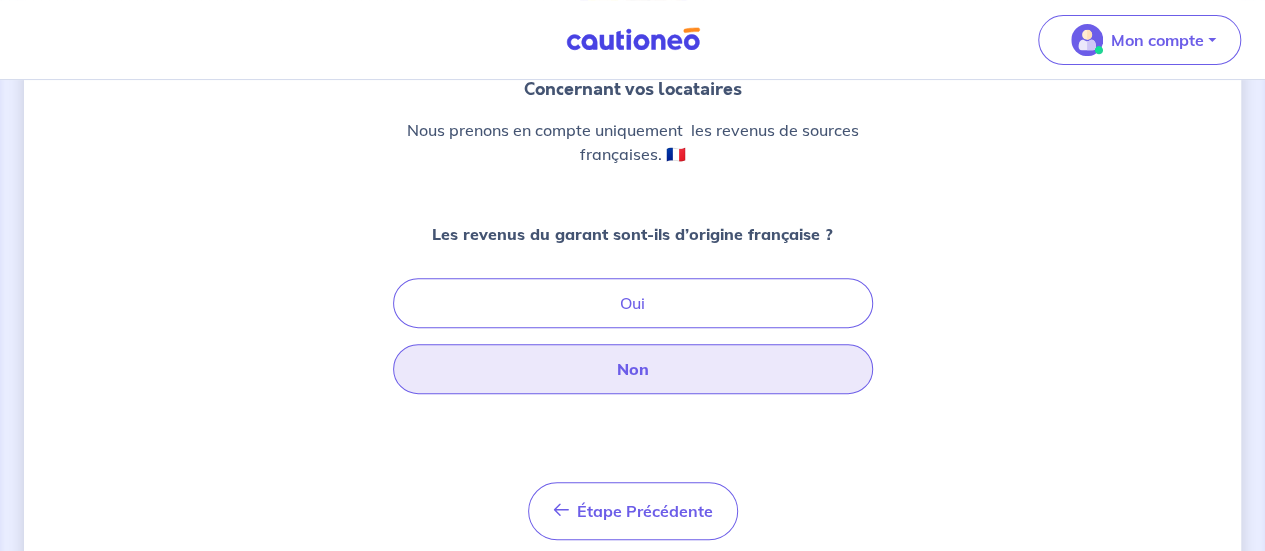 click on "Non" at bounding box center (633, 369) 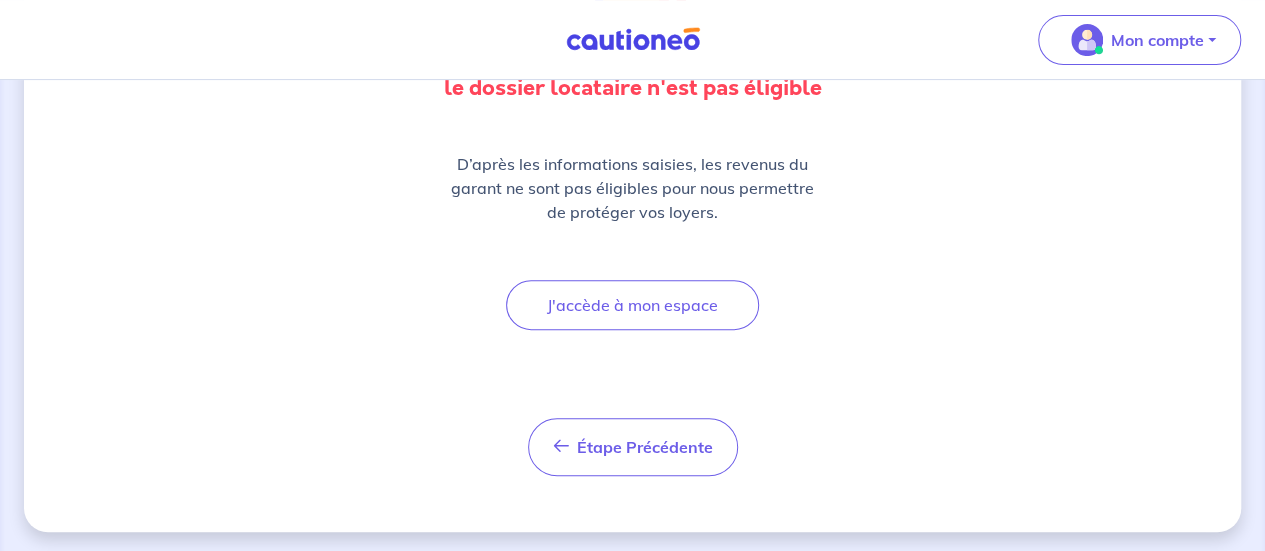 scroll, scrollTop: 247, scrollLeft: 0, axis: vertical 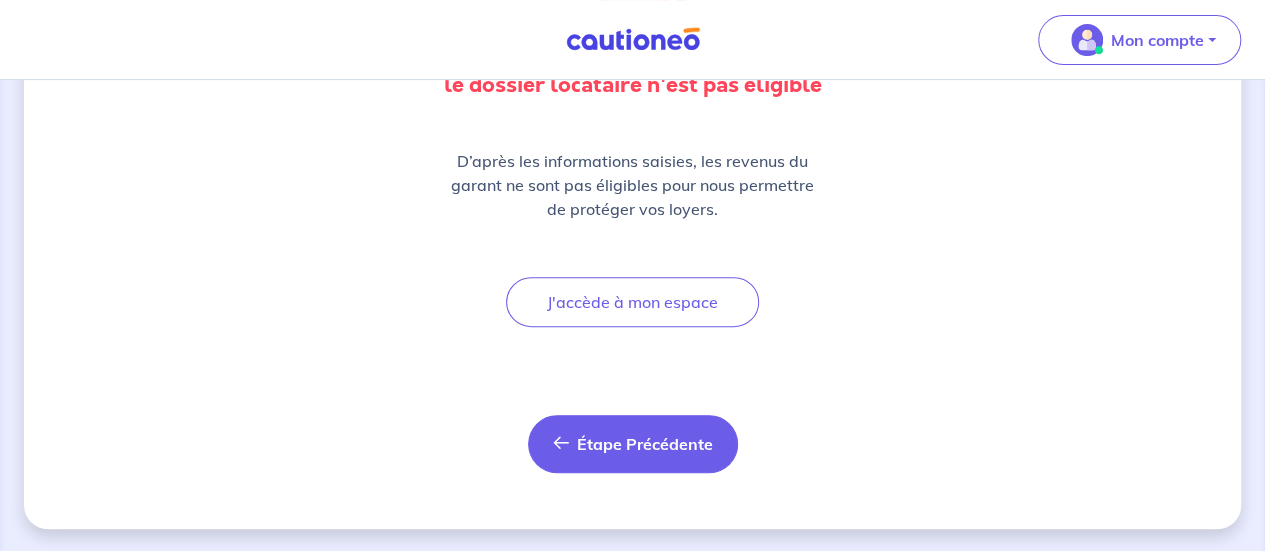 click on "Étape Précédente" at bounding box center (645, 444) 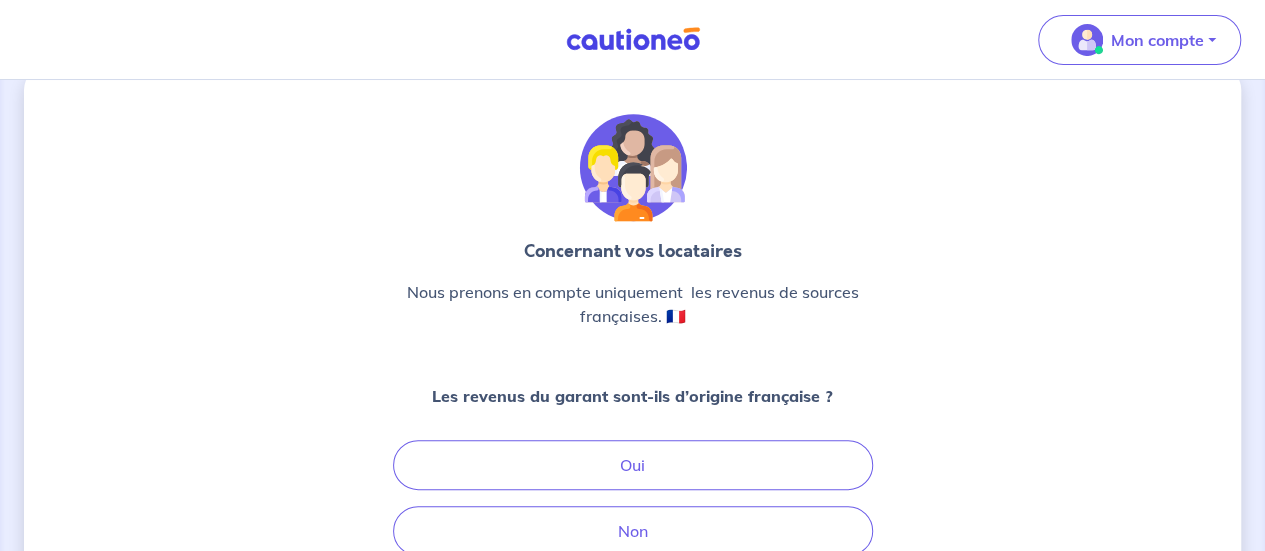 scroll, scrollTop: 0, scrollLeft: 0, axis: both 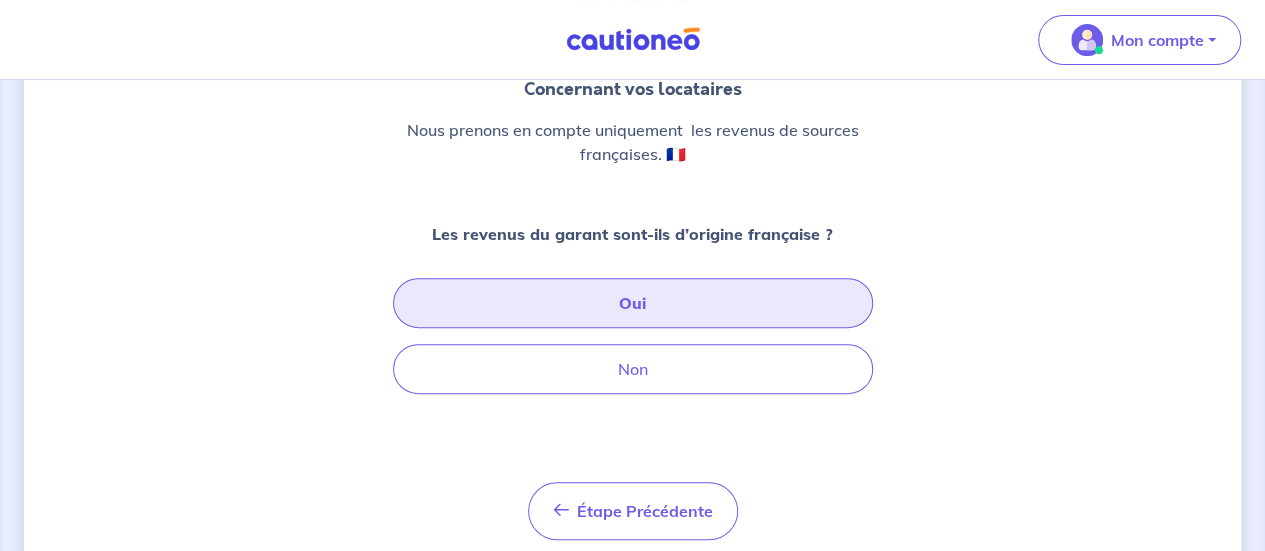 click on "Oui" at bounding box center [633, 303] 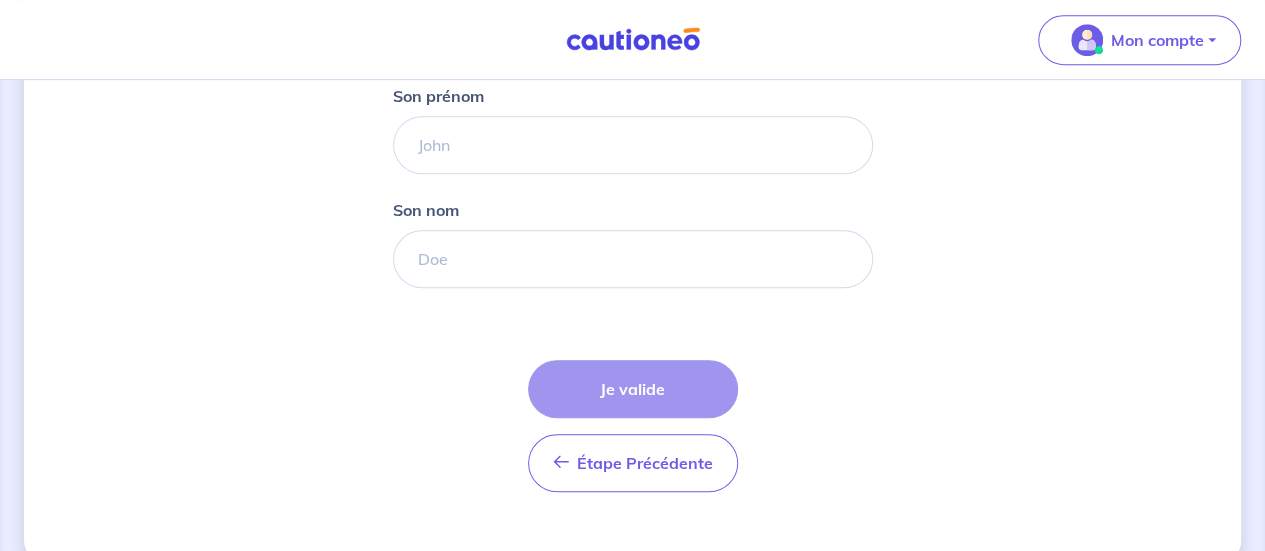 scroll, scrollTop: 400, scrollLeft: 0, axis: vertical 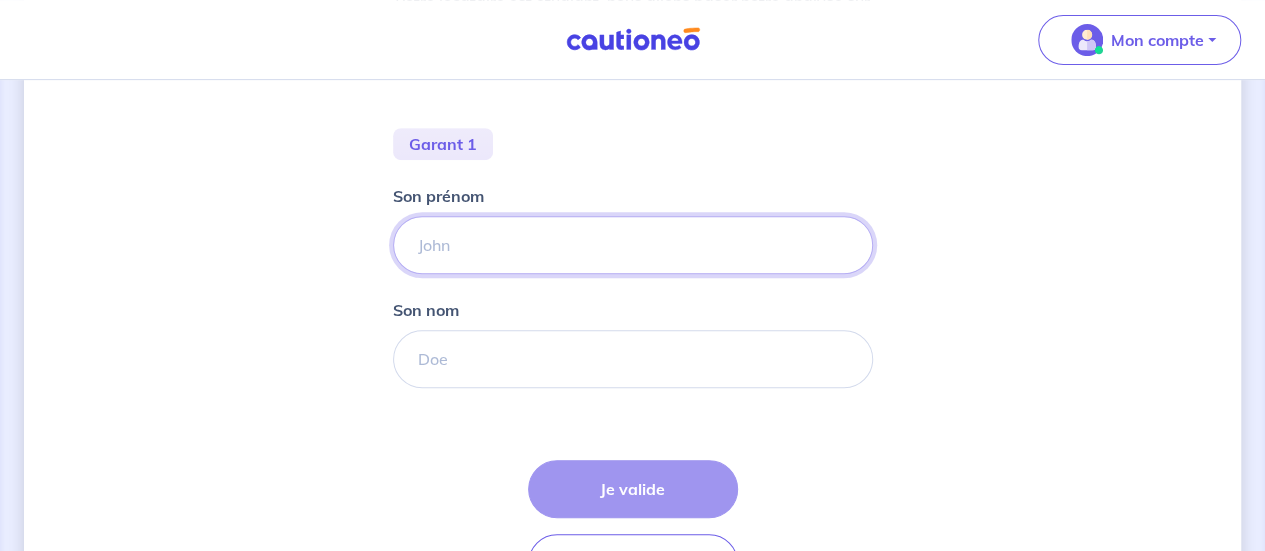 click on "Son prénom" at bounding box center (633, 245) 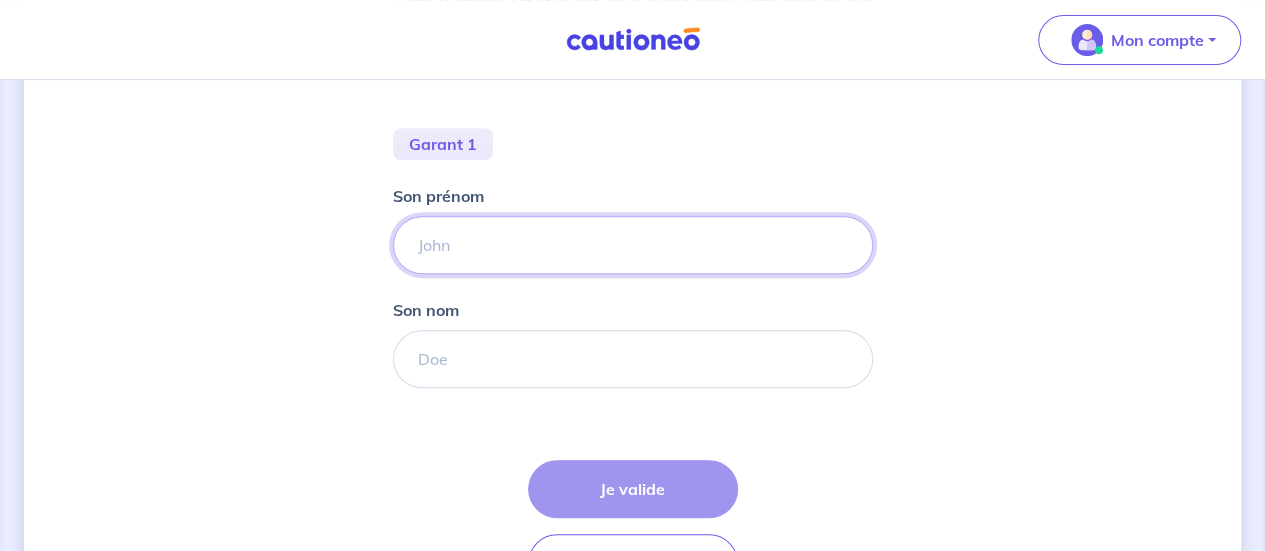 type on "o" 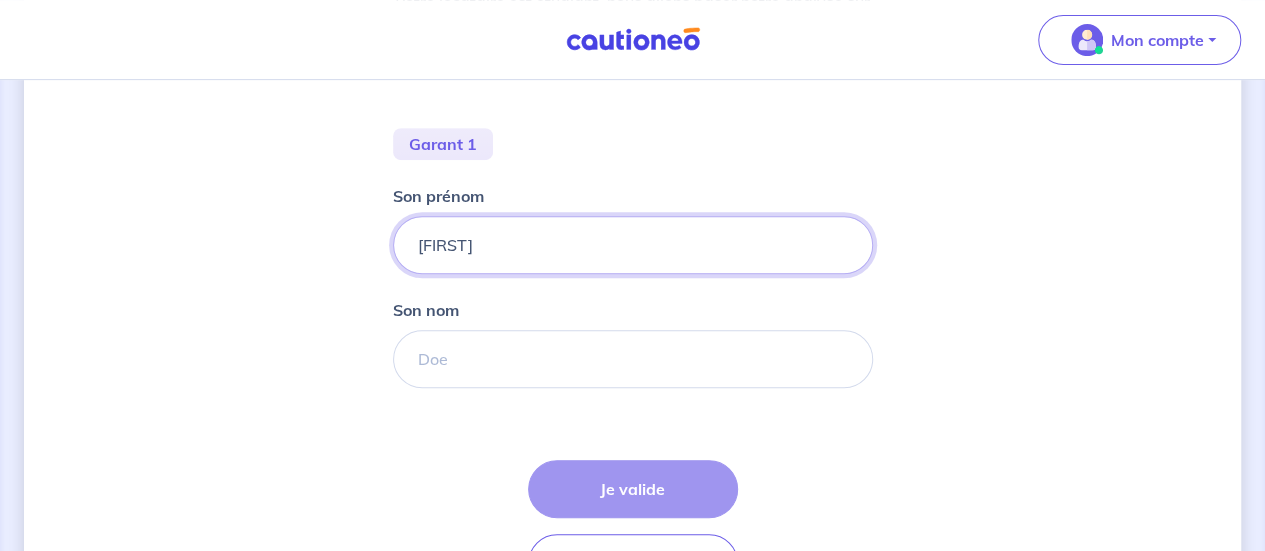 type on "[FIRST]" 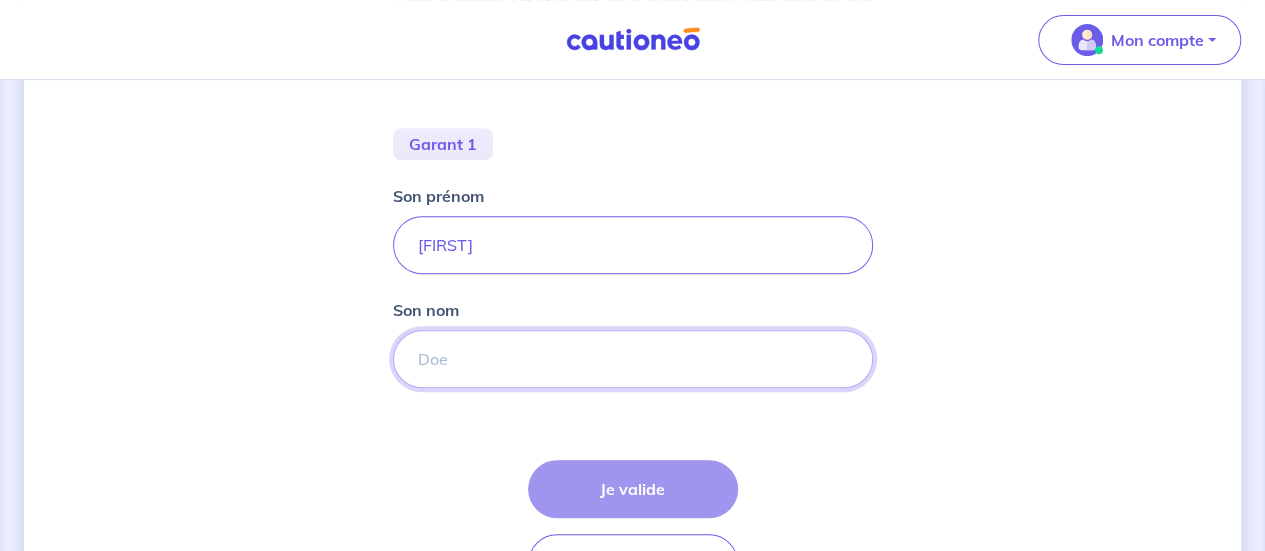 click on "Son nom" at bounding box center (633, 359) 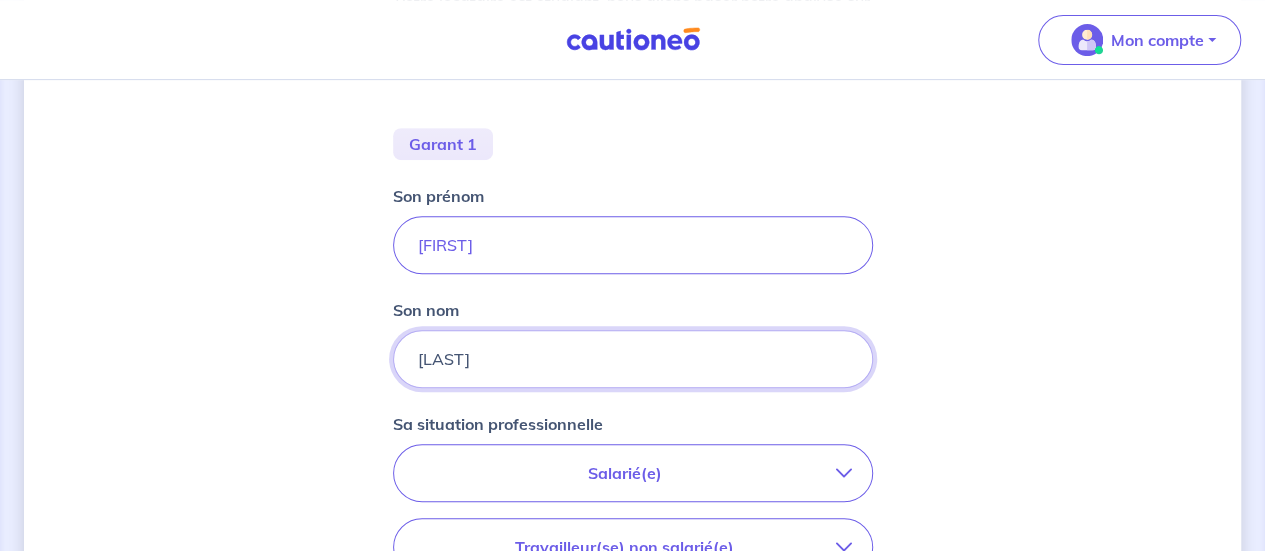 type on "[LAST]" 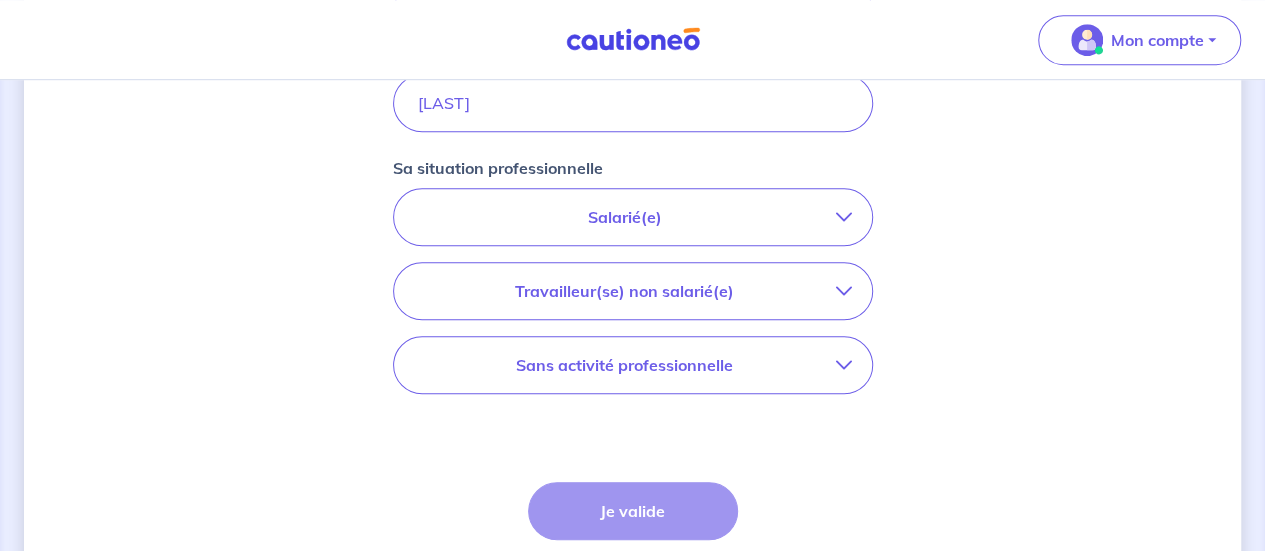 scroll, scrollTop: 700, scrollLeft: 0, axis: vertical 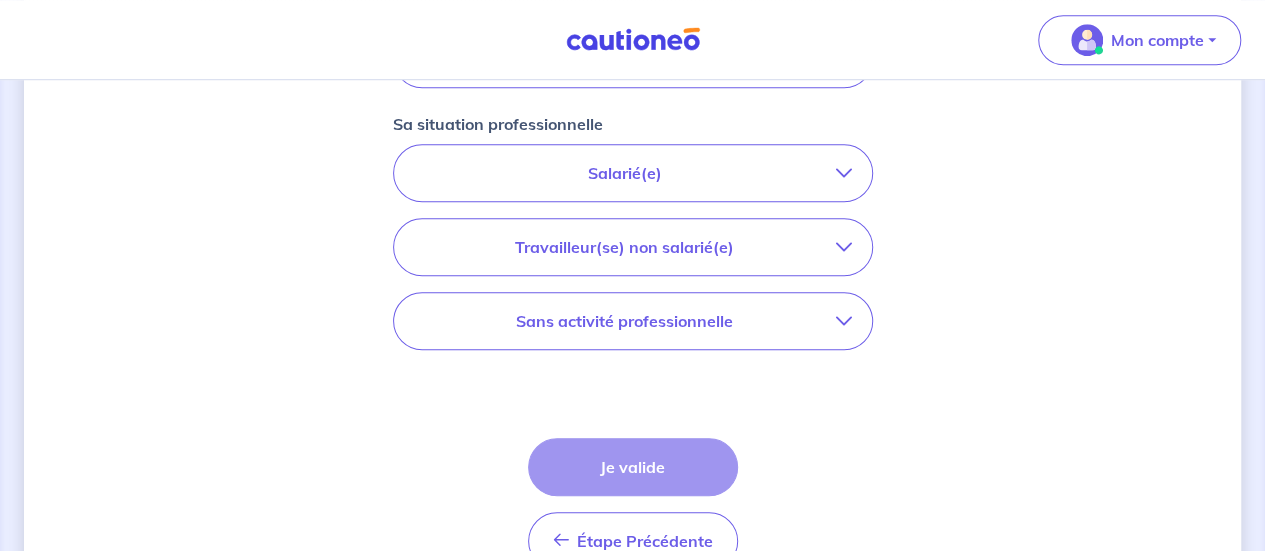 click on "Salarié(e)" at bounding box center (625, 173) 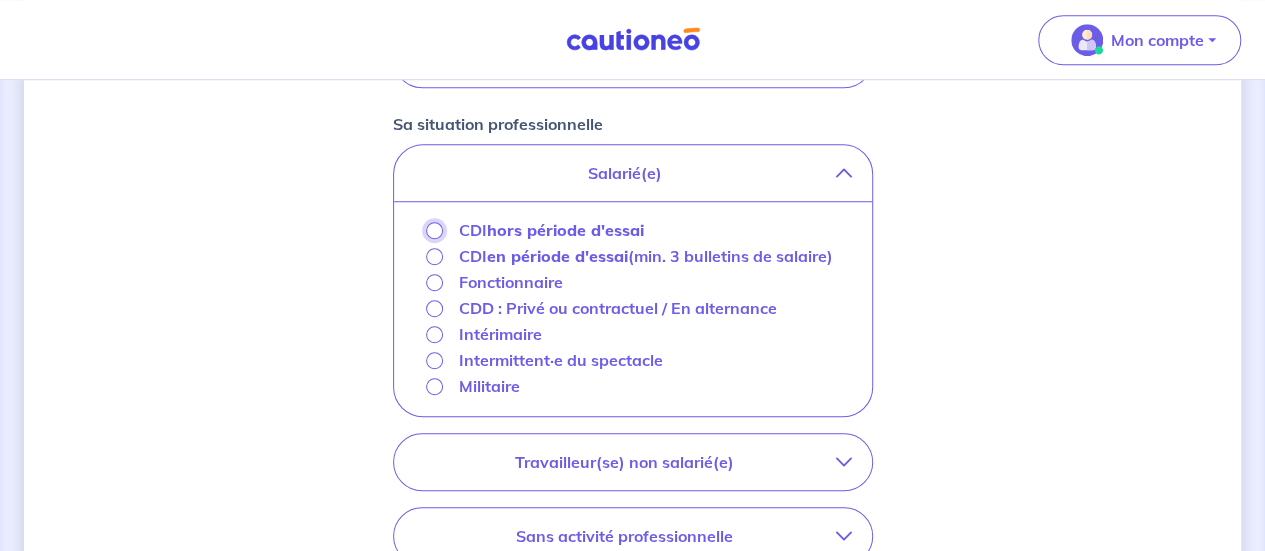 click on "CDI  hors période d'essai" at bounding box center [434, 230] 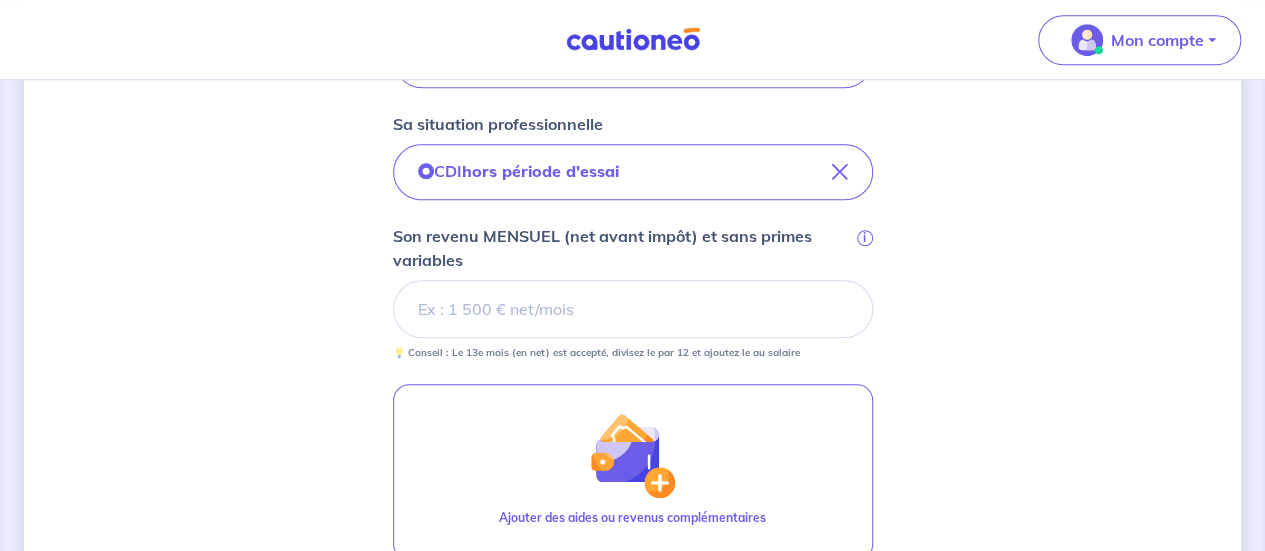 click on "Son revenu MENSUEL (net avant impôt) et sans primes variables i" at bounding box center [633, 309] 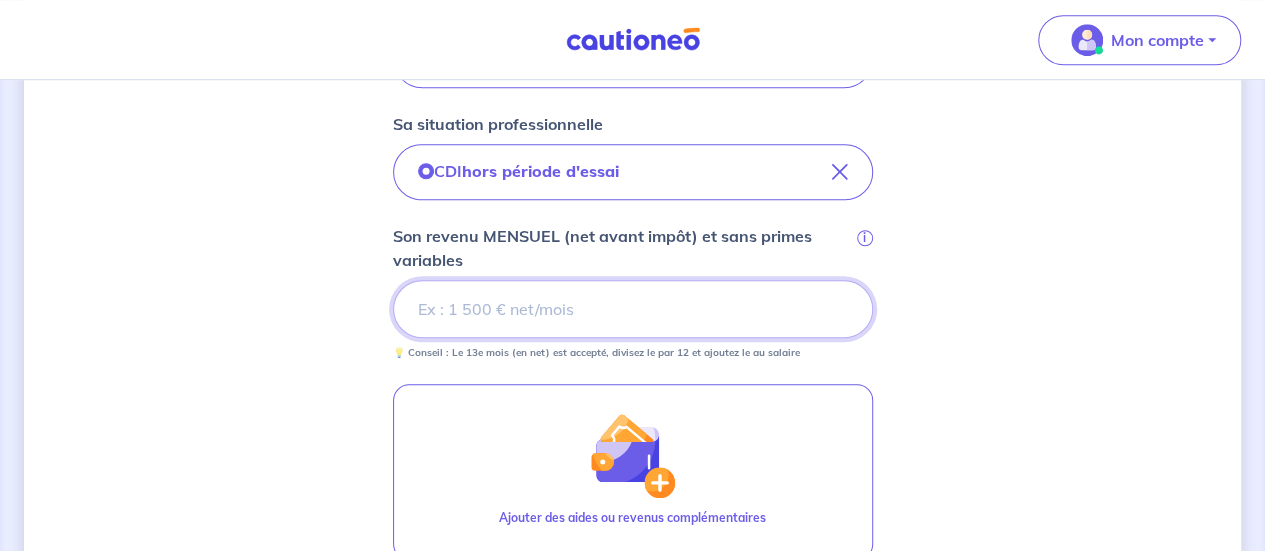 click on "Son revenu MENSUEL (net avant impôt) et sans primes variables i" at bounding box center (633, 309) 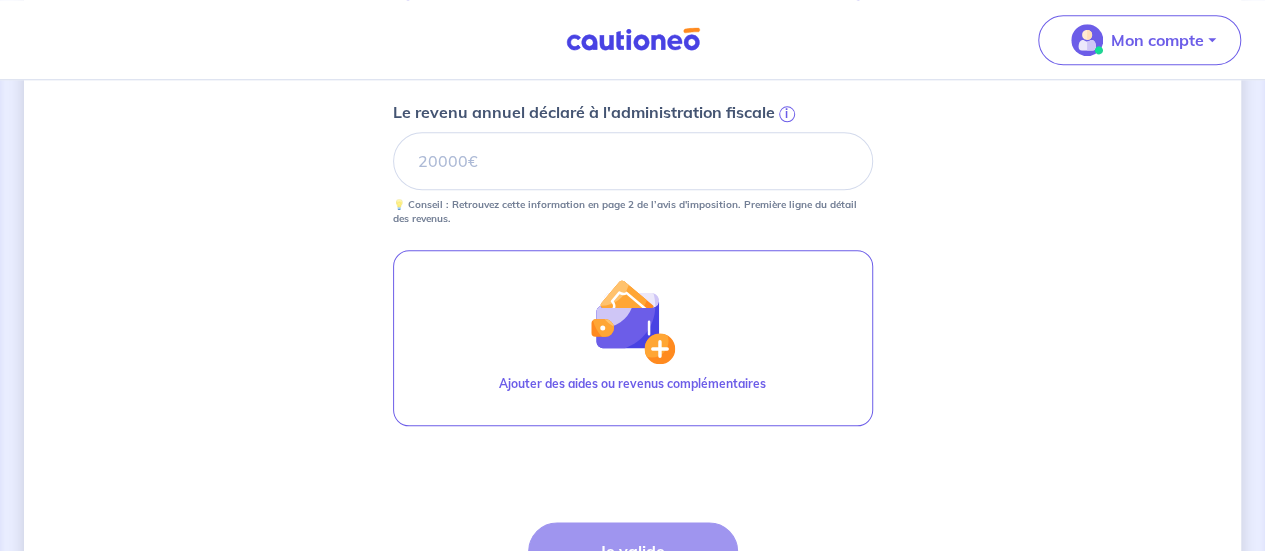 scroll, scrollTop: 1000, scrollLeft: 0, axis: vertical 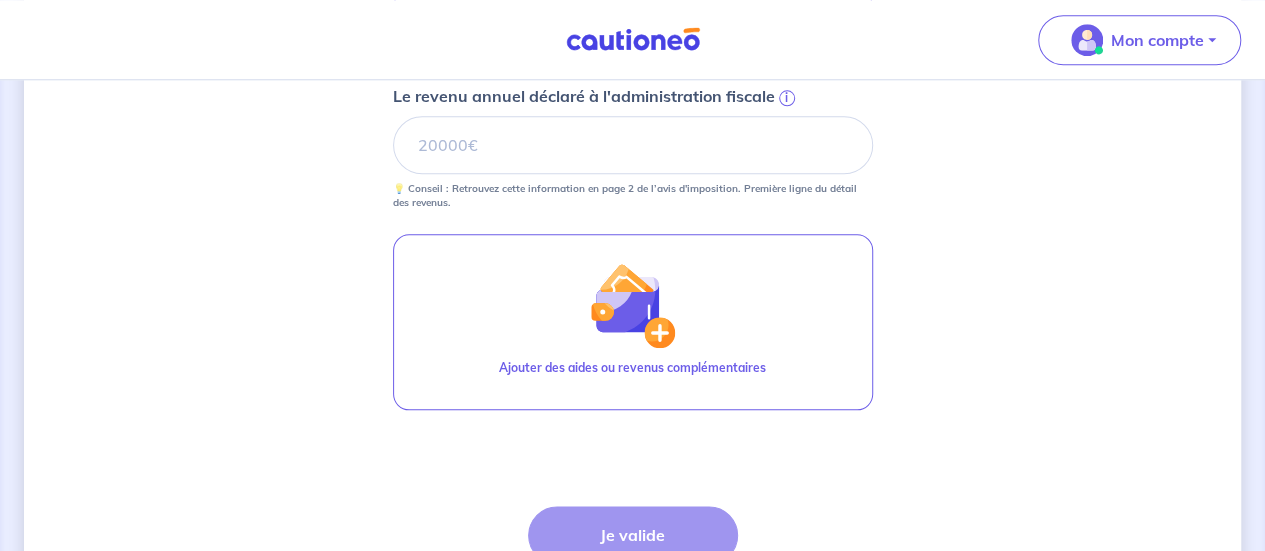 click on "Concernant les garants de : [FIRST] [LAST] Votre locataire est étudiant, nous allons baser notre analyse sur les revenus de son garant.
Vous pourrez ajouter un second garant si vous le souhaitez. Garant 1 Son prénom [FIRST] Son nom [LAST] Sa situation professionnelle CDI  hors période d'essai Son revenu MENSUEL (net avant impôt) et sans primes variables i 4278 💡 Conseil : Le 13e mois (en net) est accepté, divisez le par 12 et ajoutez le au salaire Le revenu annuel déclaré à l'administration fiscale i 💡 Conseil : Retrouvez cette information en page 2 de l’avis d'imposition. Première ligne du détail des revenus. Ajouter des aides ou revenus complémentaires Étape Précédente Précédent Je valide Je valide" at bounding box center (632, -93) 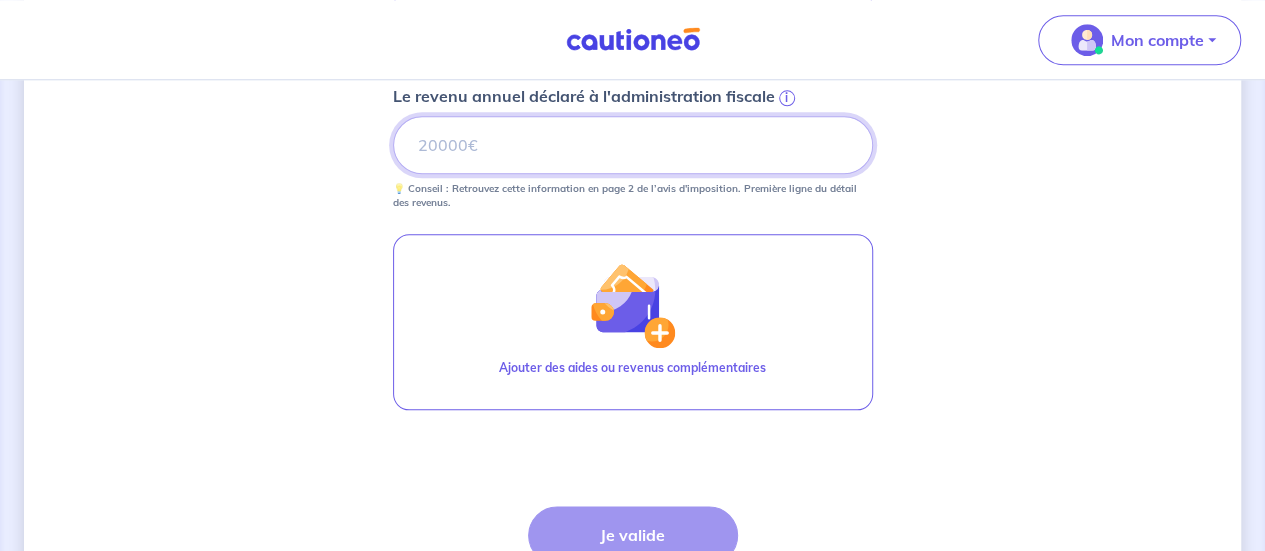 click on "Le revenu annuel déclaré à l'administration fiscale i" at bounding box center (633, 145) 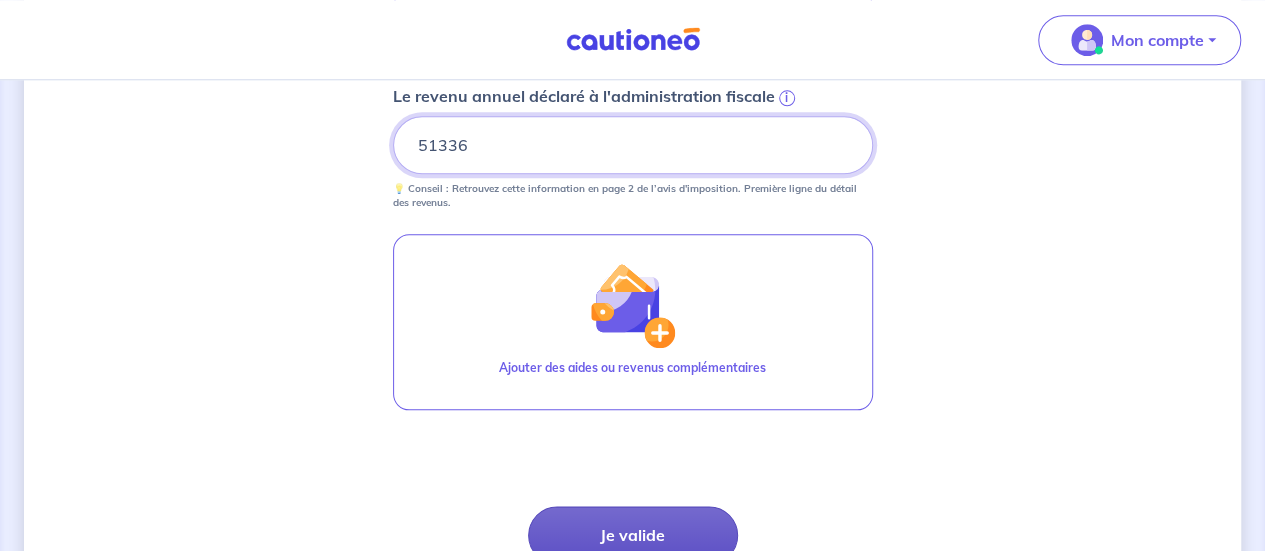 type on "51336" 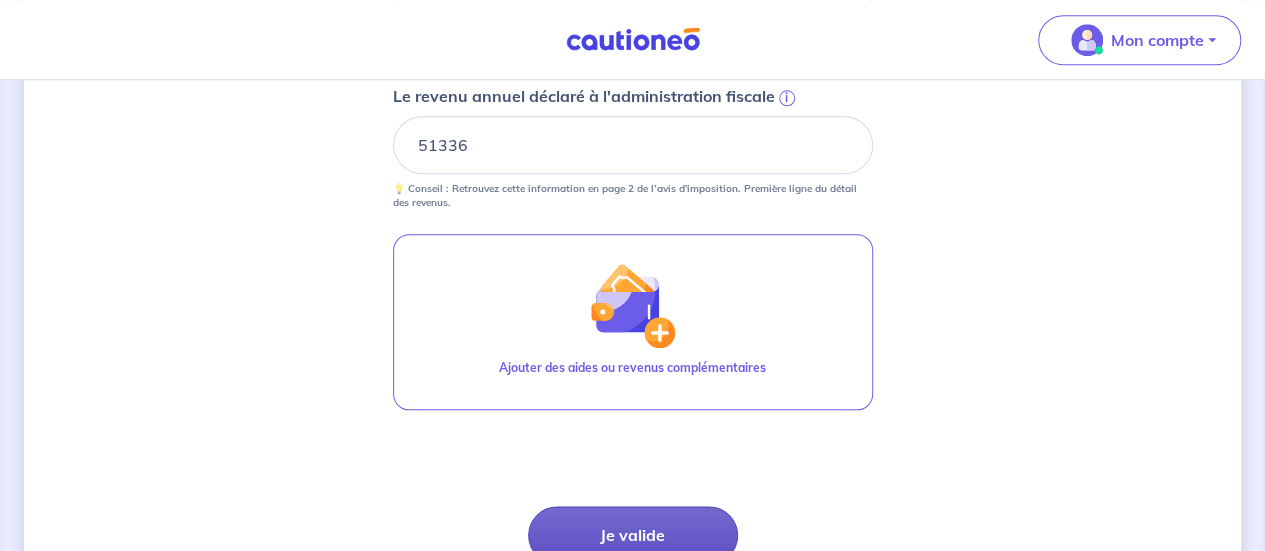 click on "Je valide" at bounding box center (633, 535) 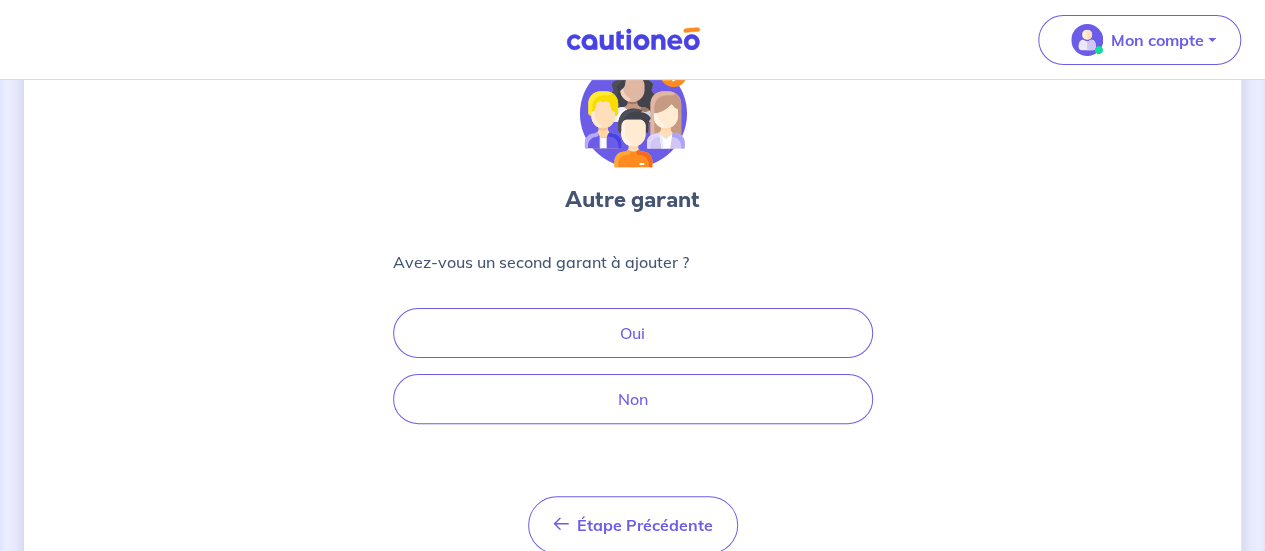 scroll, scrollTop: 172, scrollLeft: 0, axis: vertical 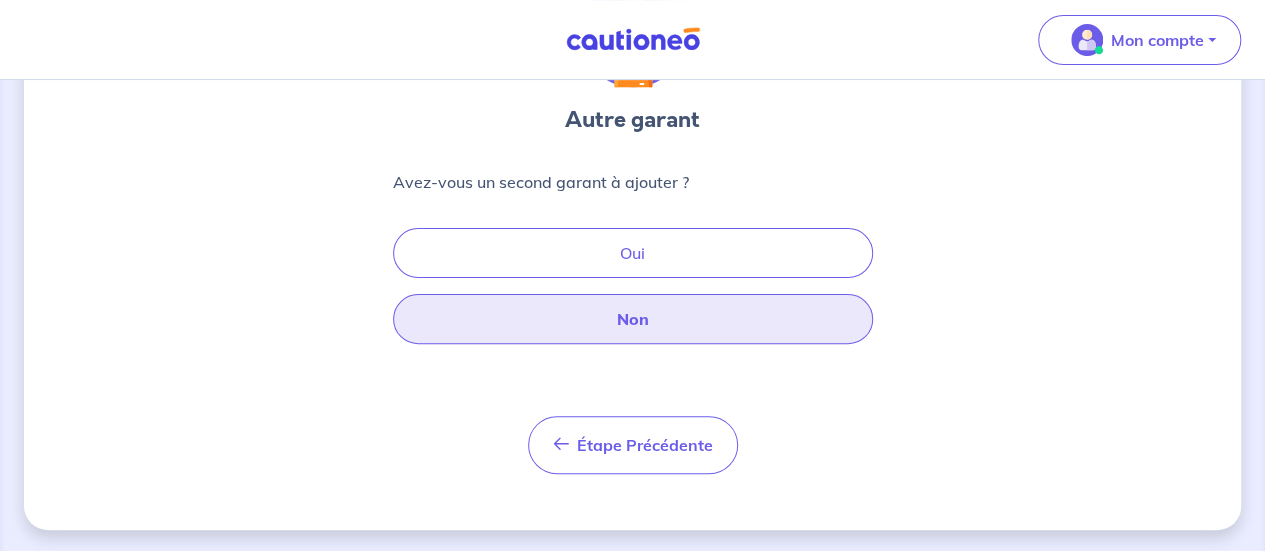 click on "Non" at bounding box center [633, 319] 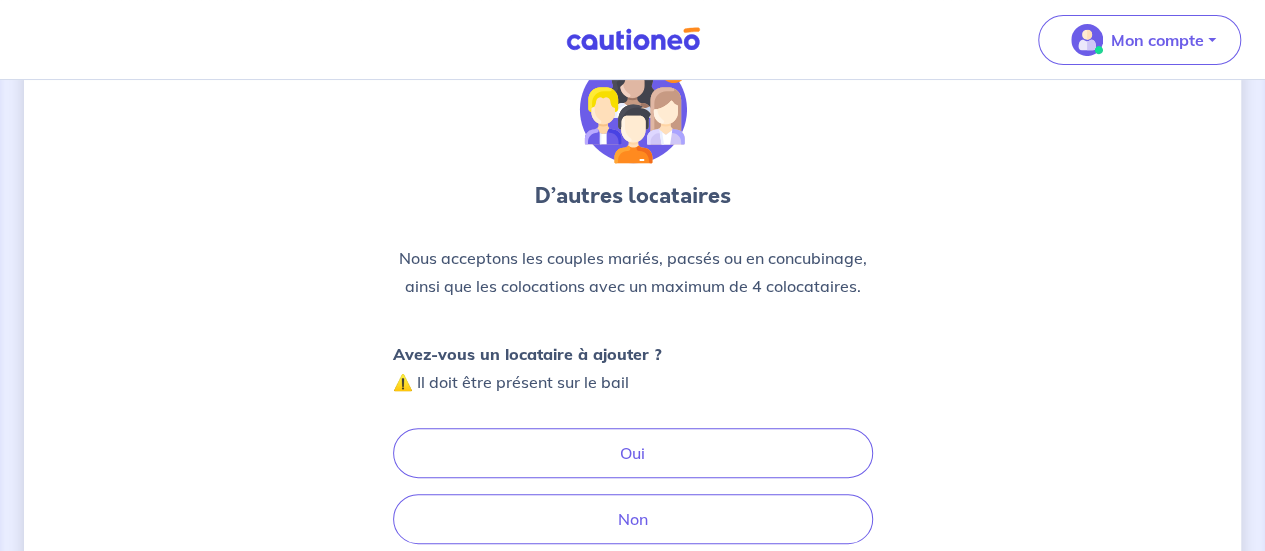 scroll, scrollTop: 296, scrollLeft: 0, axis: vertical 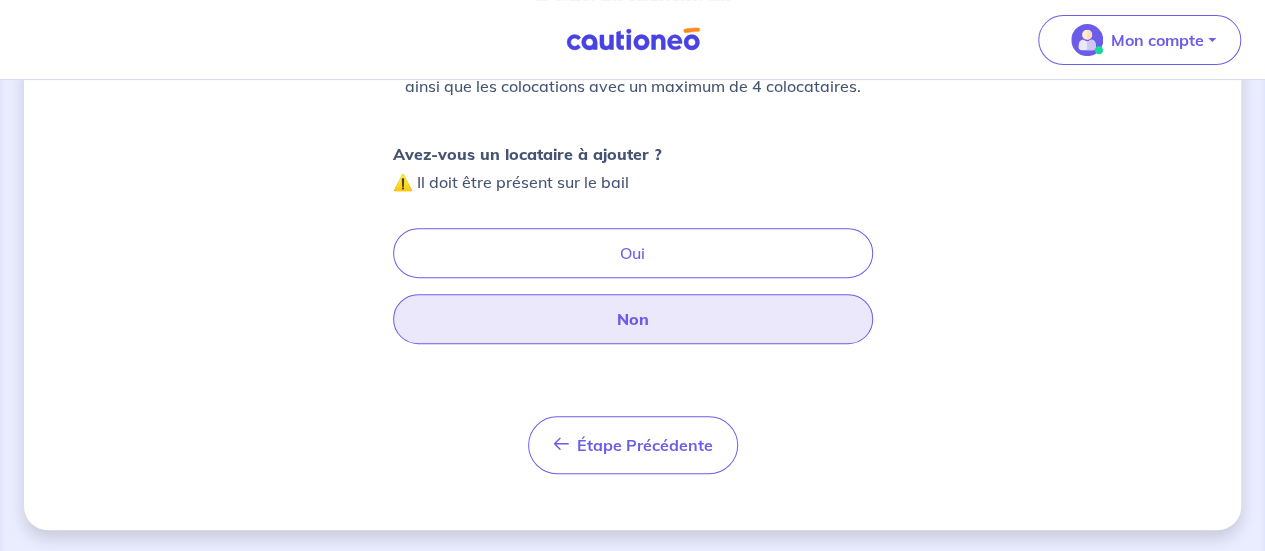 click on "Non" at bounding box center (633, 319) 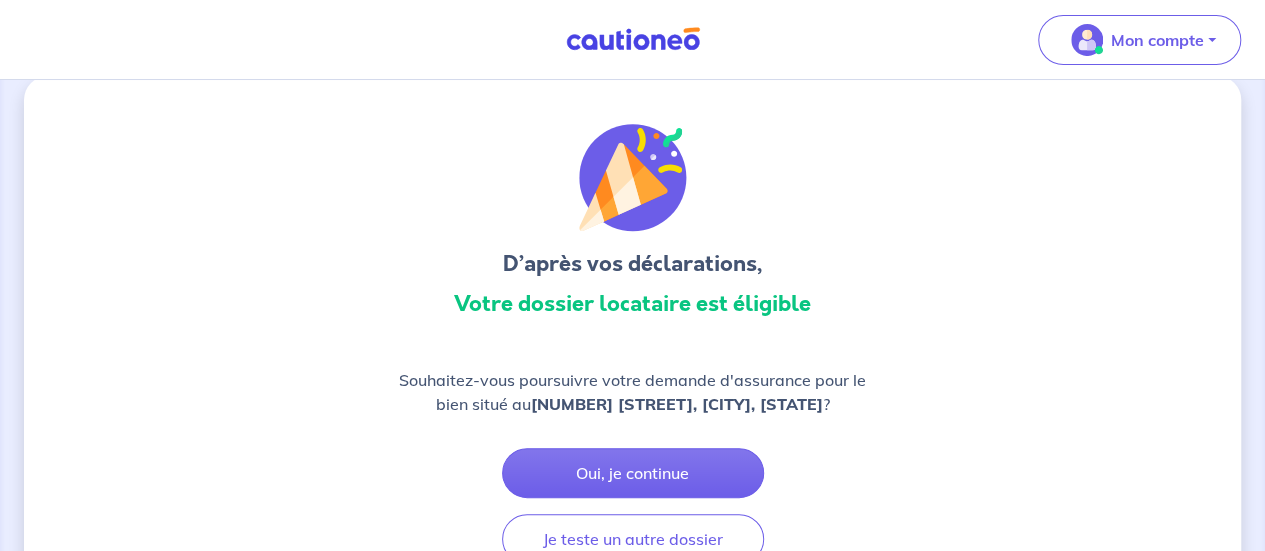 scroll, scrollTop: 0, scrollLeft: 0, axis: both 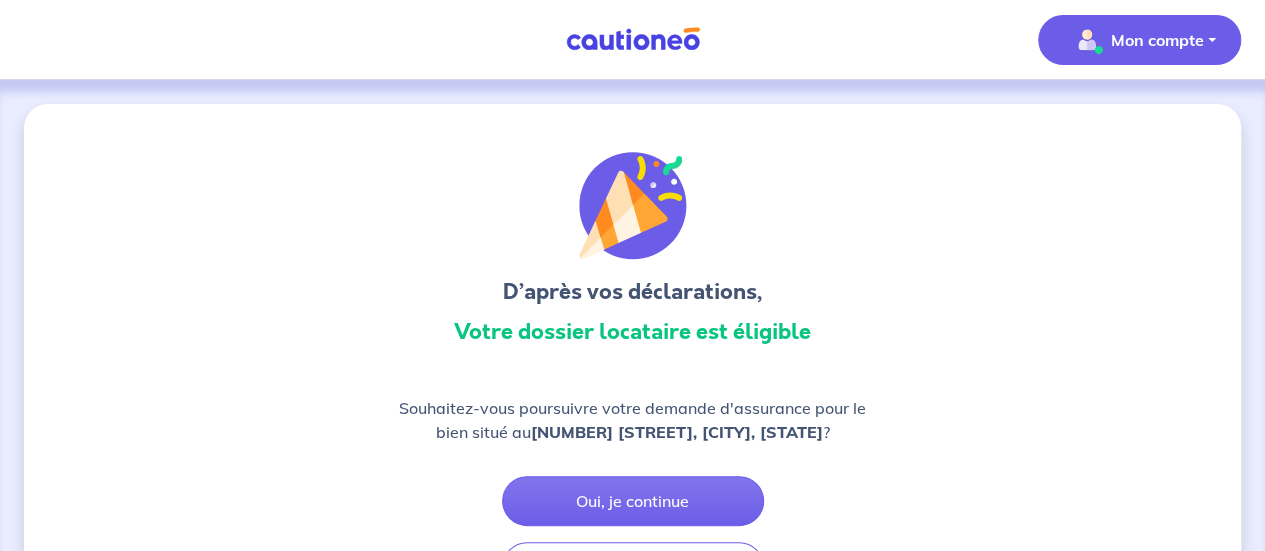 click on "Mon compte" at bounding box center (1157, 40) 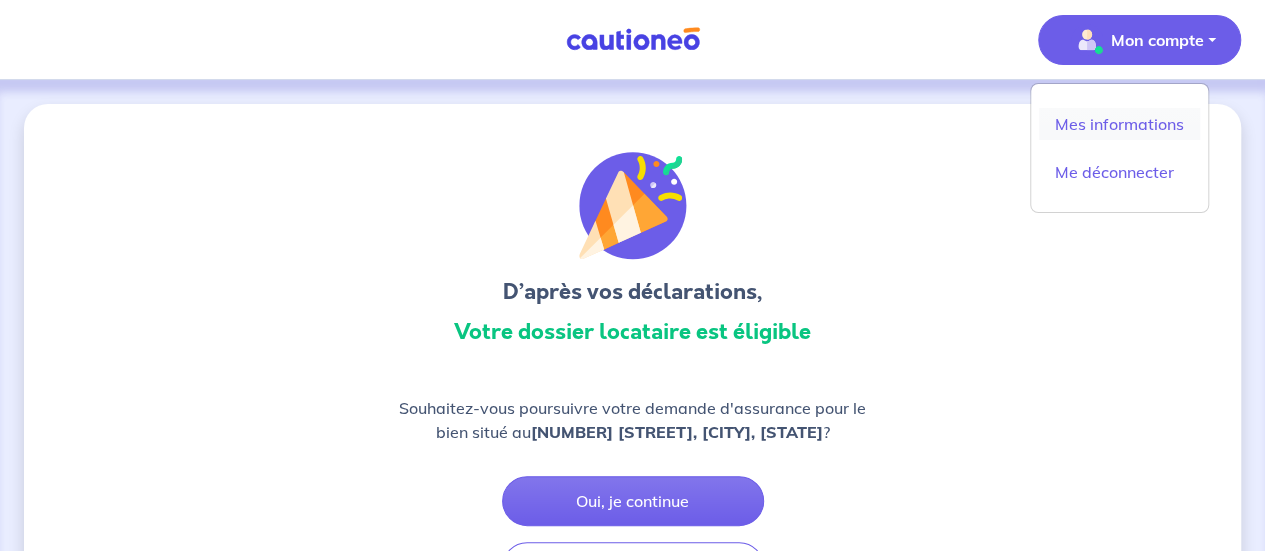 click on "Mes informations" at bounding box center (1119, 124) 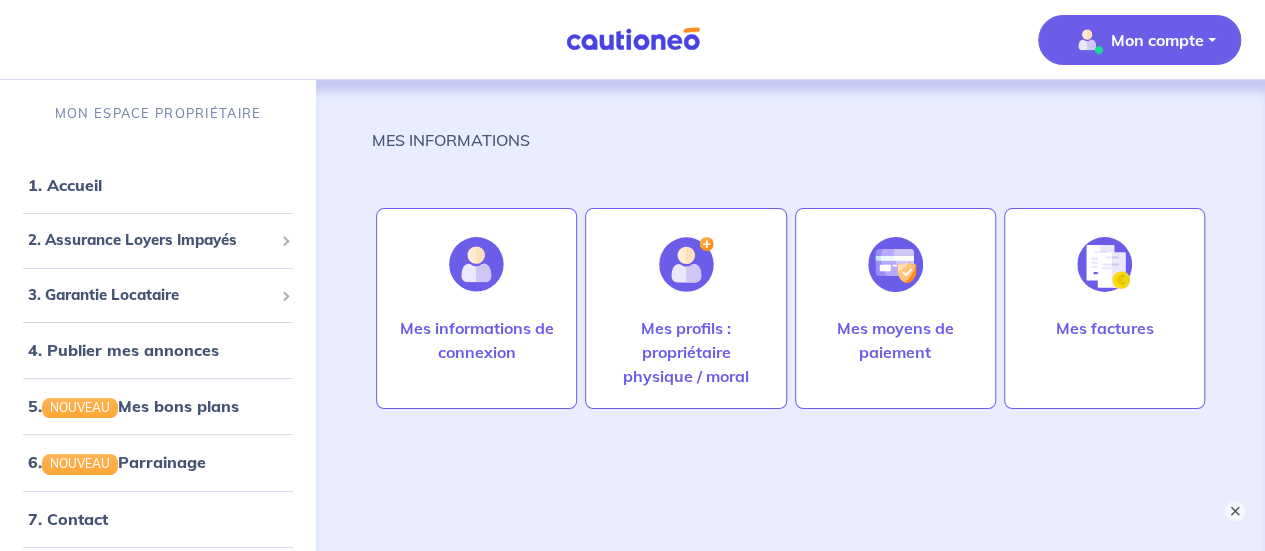 click on "Mon compte MON ESPACE PROPRIÉTAIRE 1. Accueil 2. Assurance Loyers Impayés Souscrire Suivre mes dossiers Mes contrats signés Découvrir l'assurance 3. Garantie Locataire Tester un dossier Suivre mes dossiers Valider un locataire Inviter un locataire Mes garanties signées Découvrir la garantie 4. Publier mes annonces 5.  NOUVEAU  Mes bons plans 6.  NOUVEAU  Parrainage 7. Contact 8. Mes informations 9. Mes factures Me déconnecter" at bounding box center [632, 40] 